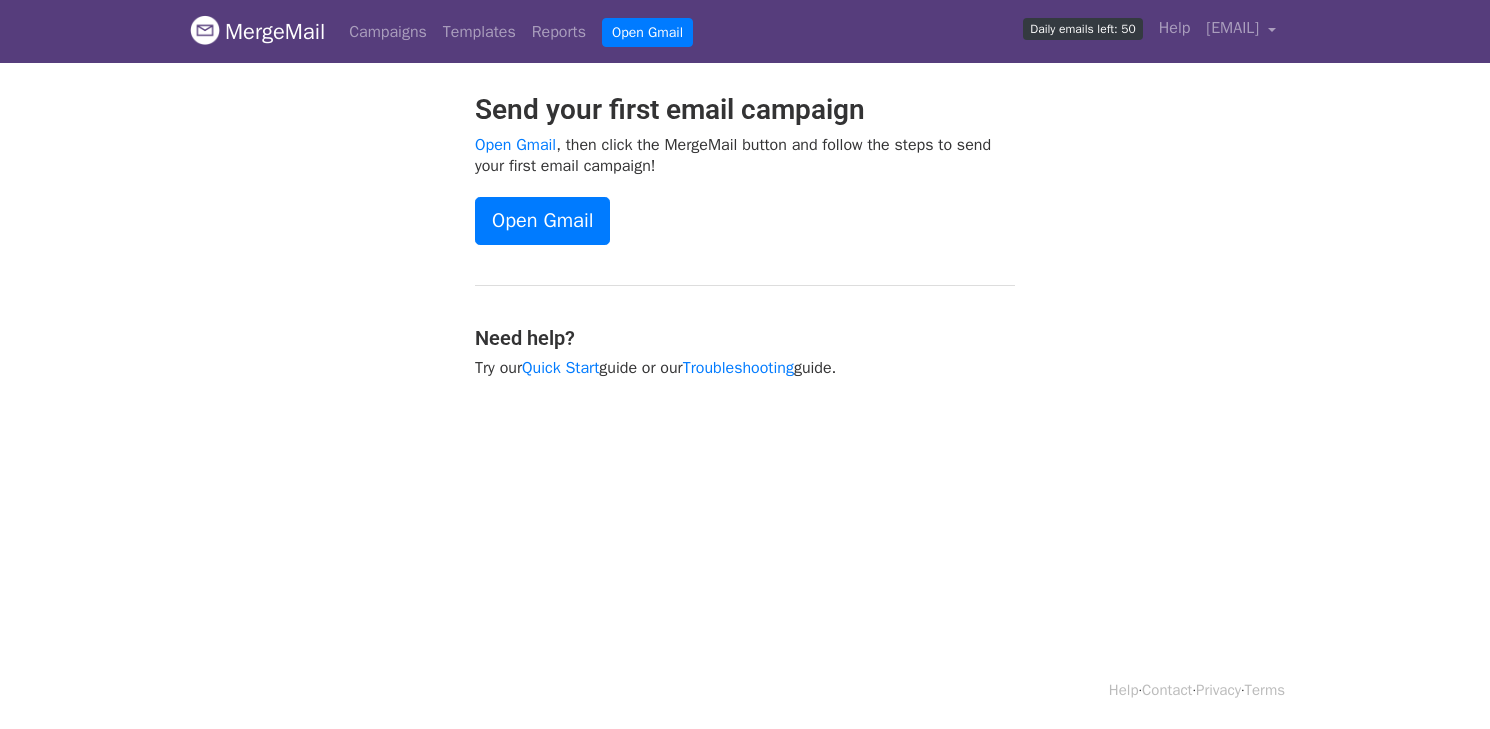 scroll, scrollTop: 0, scrollLeft: 0, axis: both 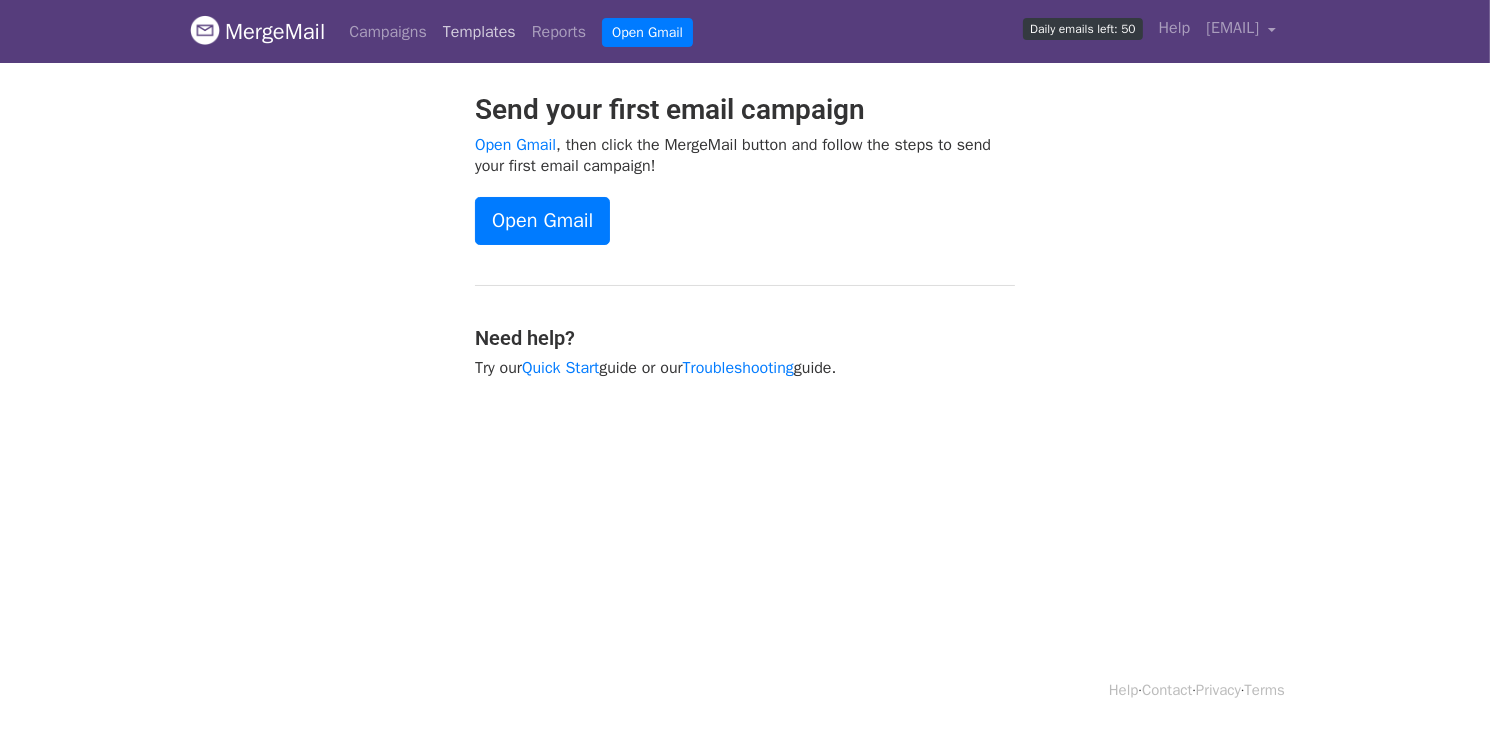 click on "Templates" at bounding box center (479, 32) 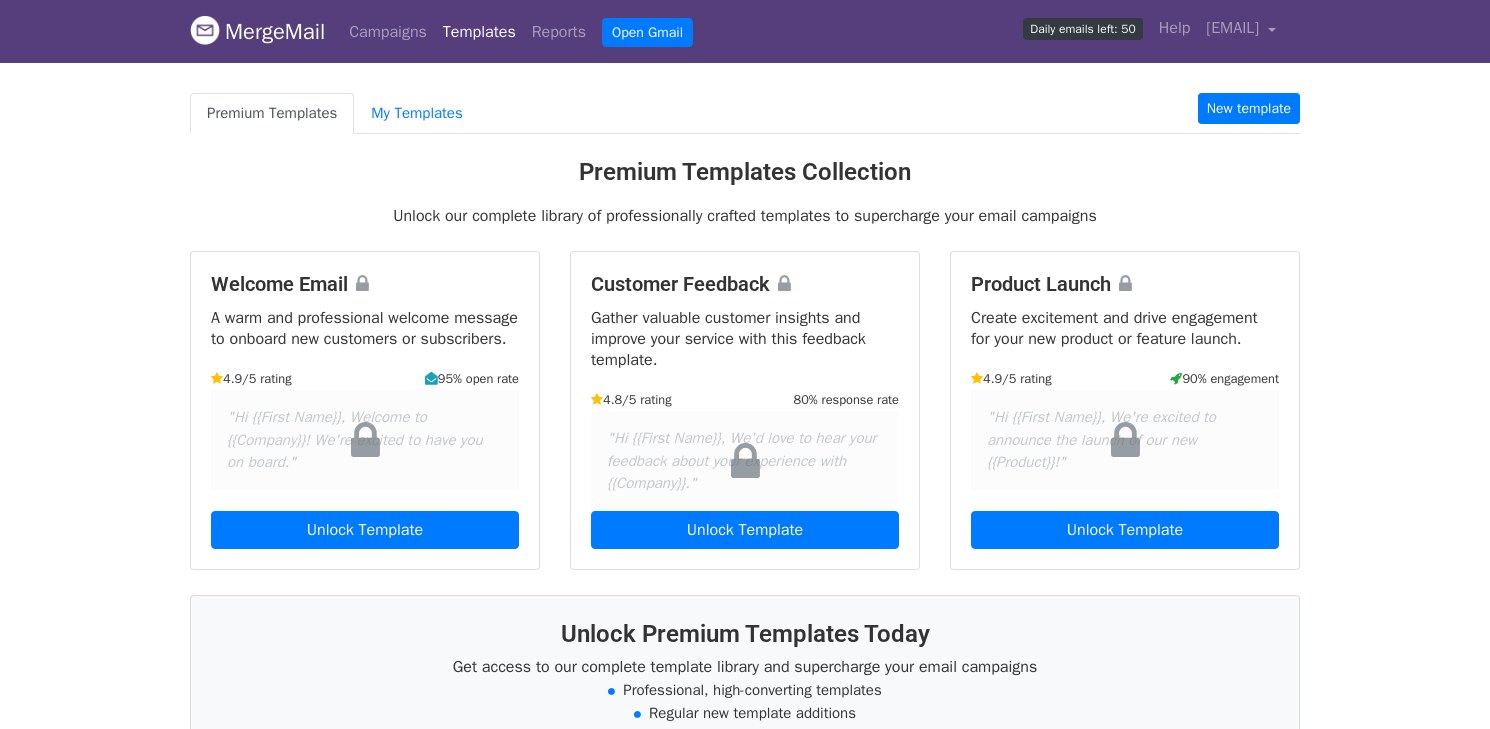 scroll, scrollTop: 0, scrollLeft: 0, axis: both 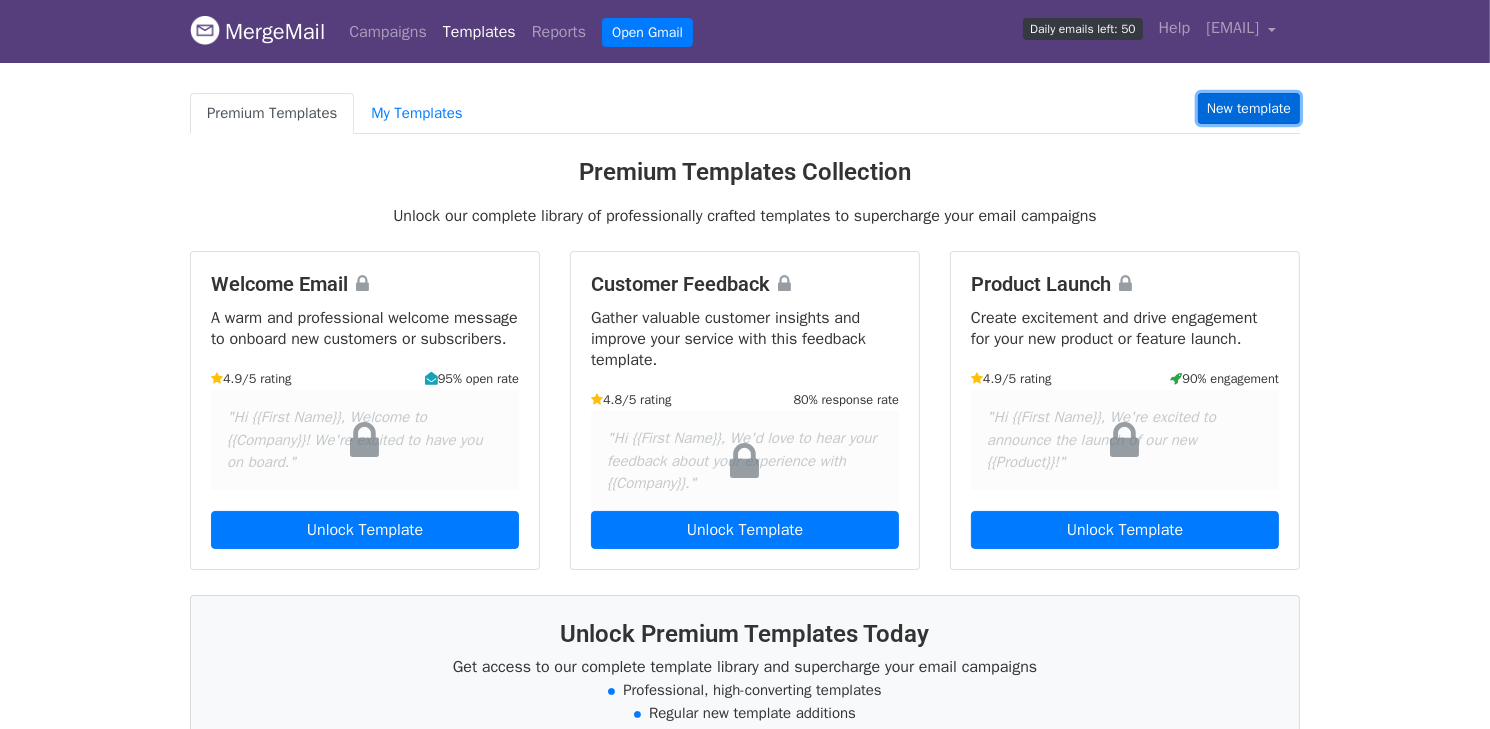 click on "New template" at bounding box center (1249, 108) 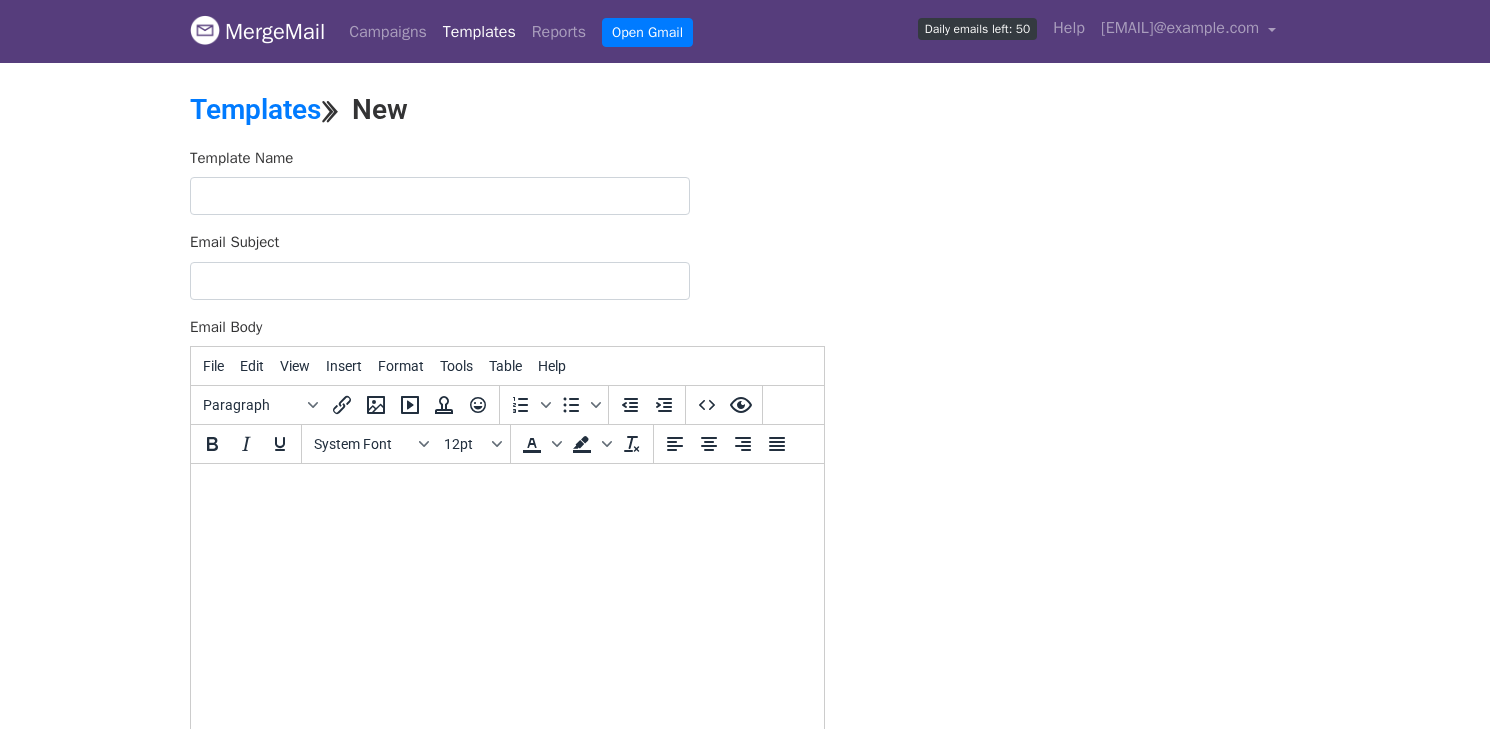 click at bounding box center [376, 405] 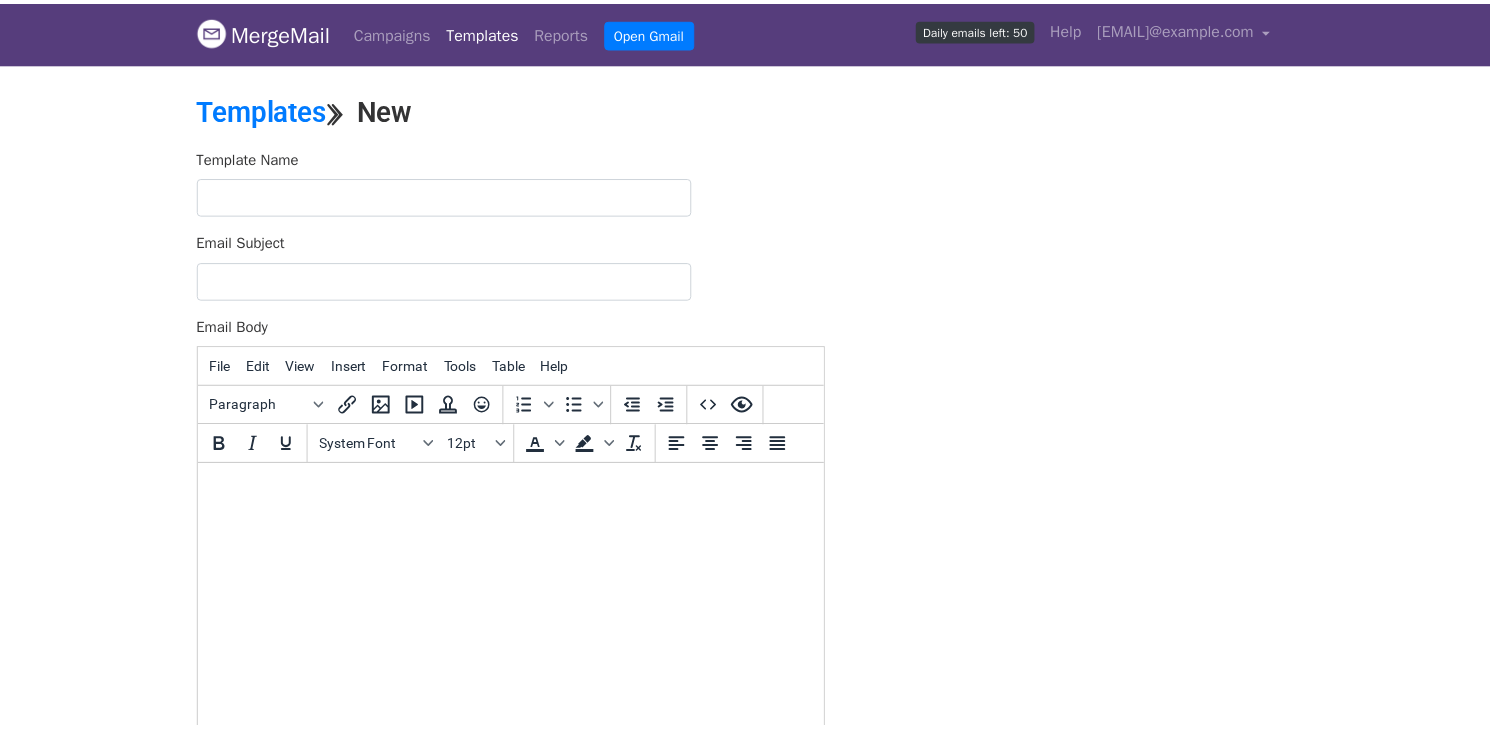 scroll, scrollTop: 0, scrollLeft: 0, axis: both 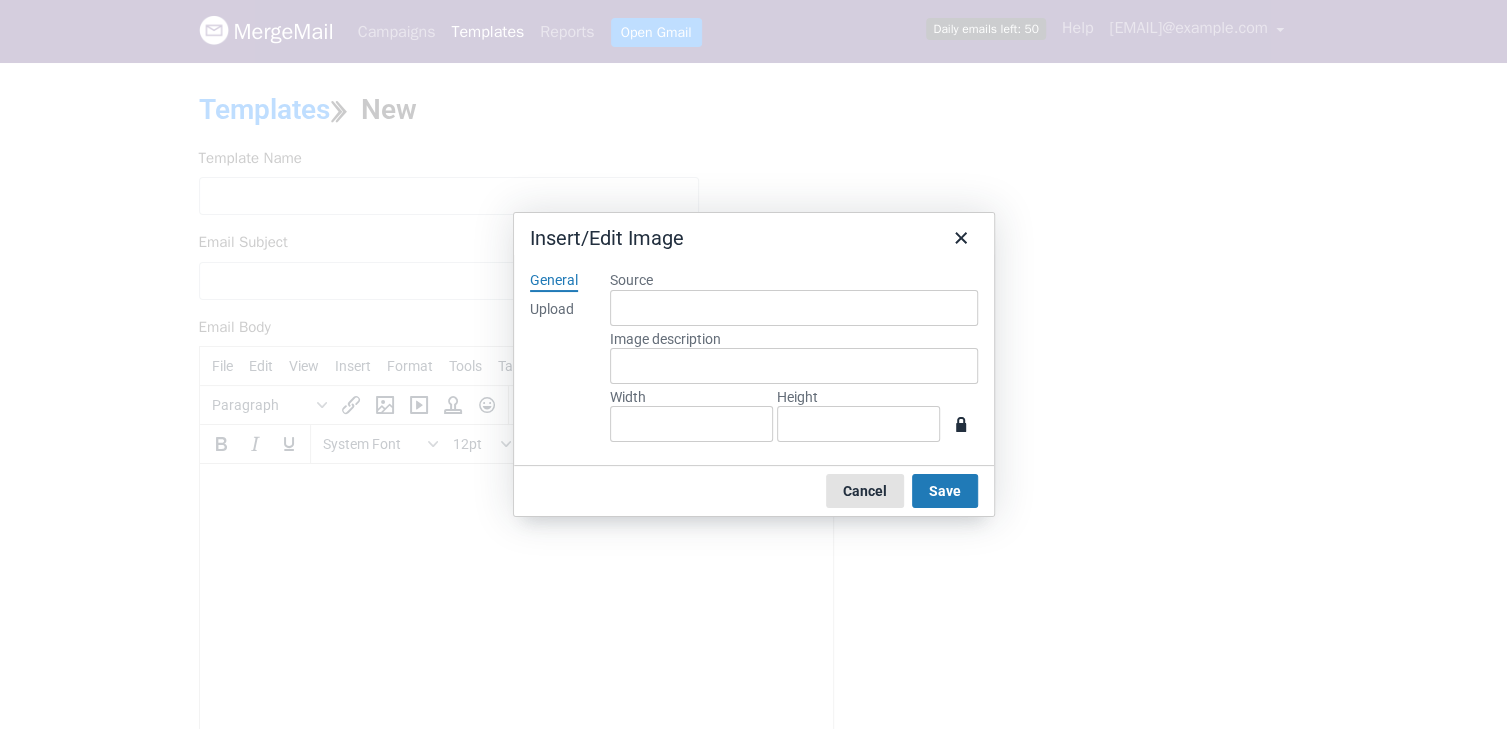 click on "Cancel" at bounding box center (865, 491) 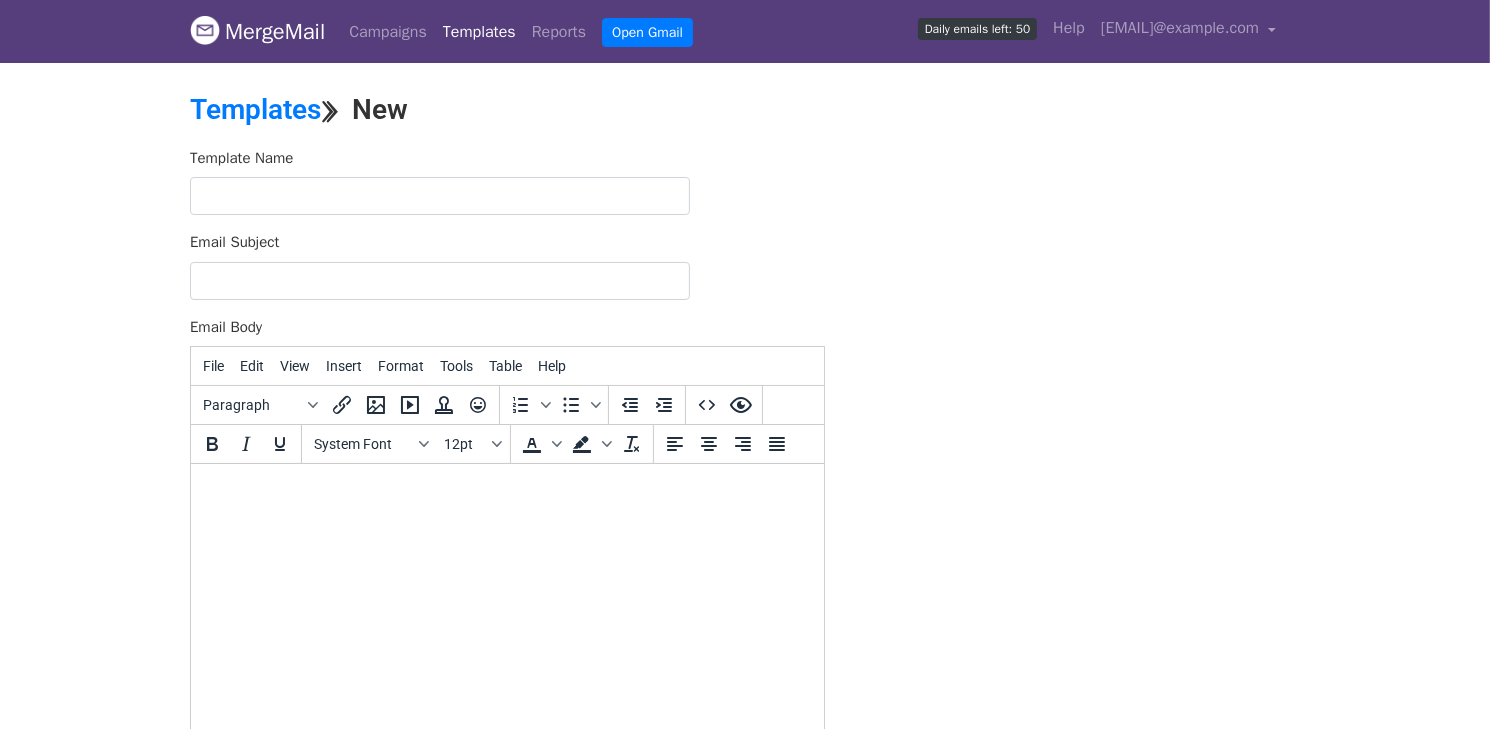 click at bounding box center [506, 491] 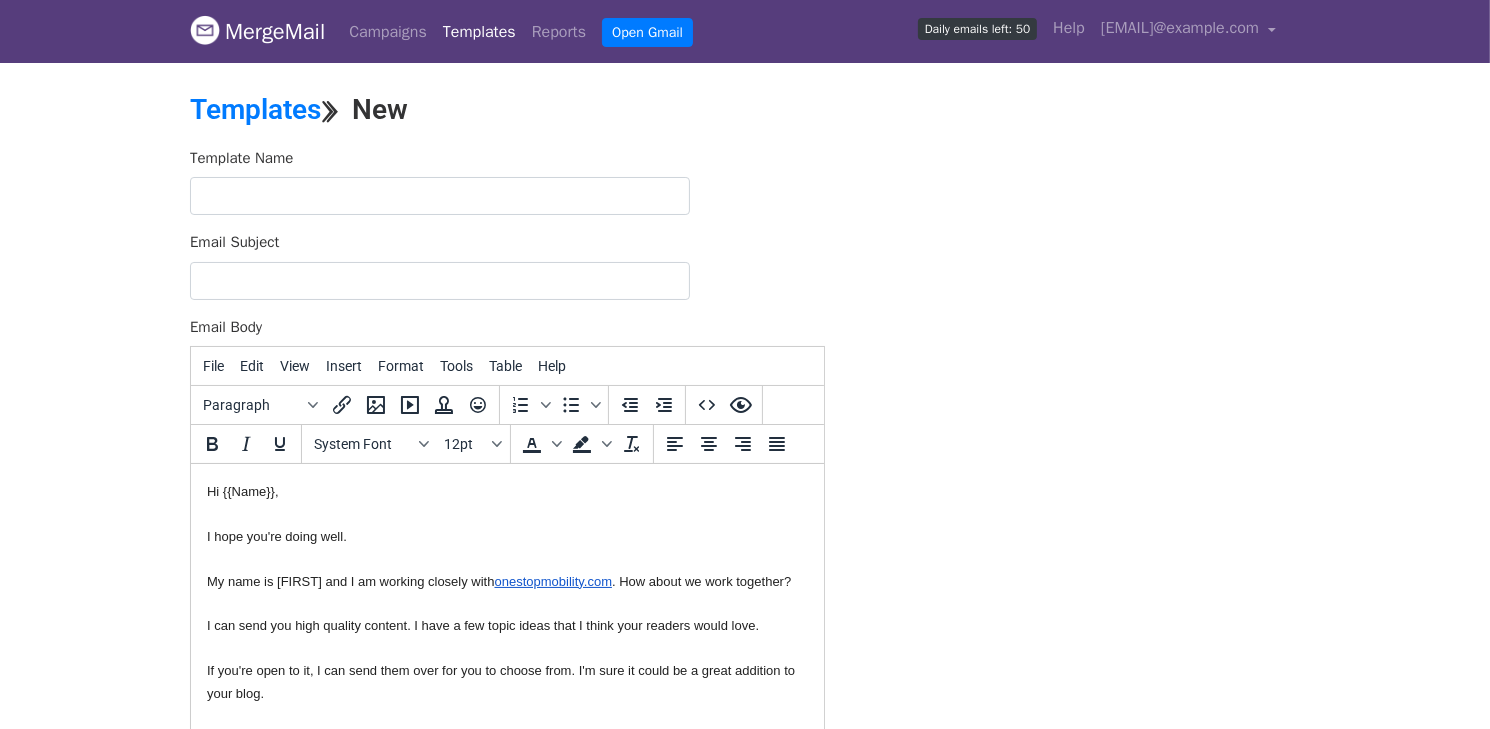 type 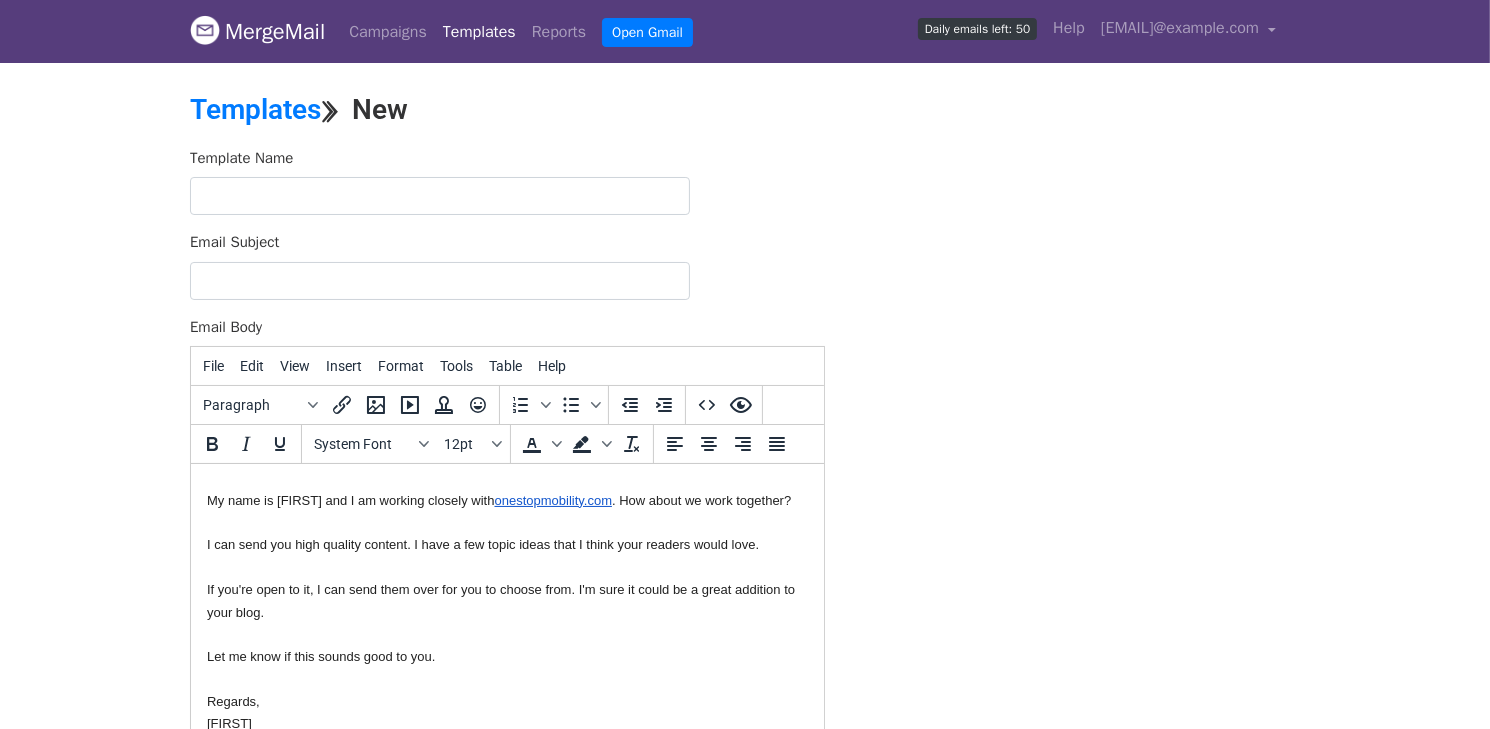 scroll, scrollTop: 45, scrollLeft: 0, axis: vertical 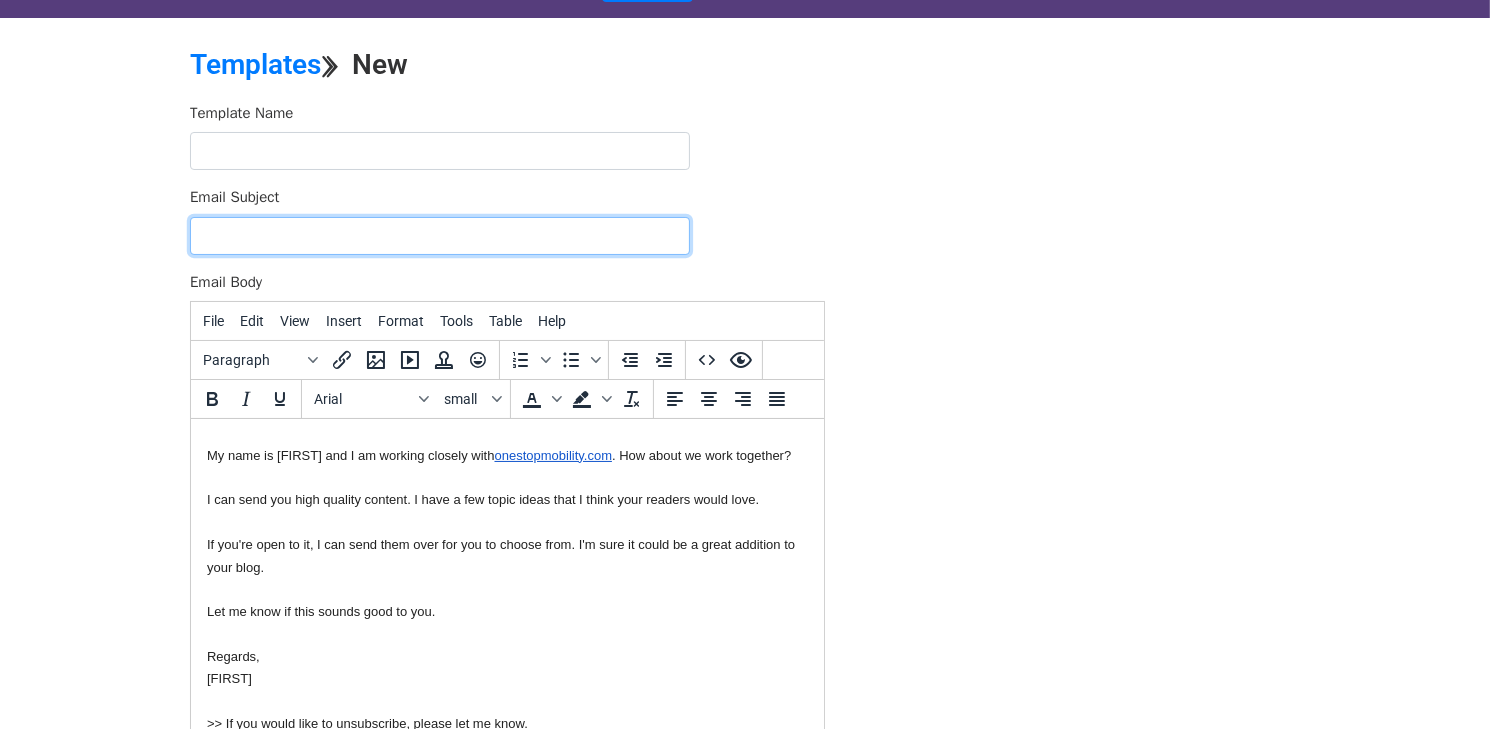 click on "Email Subject" at bounding box center [440, 236] 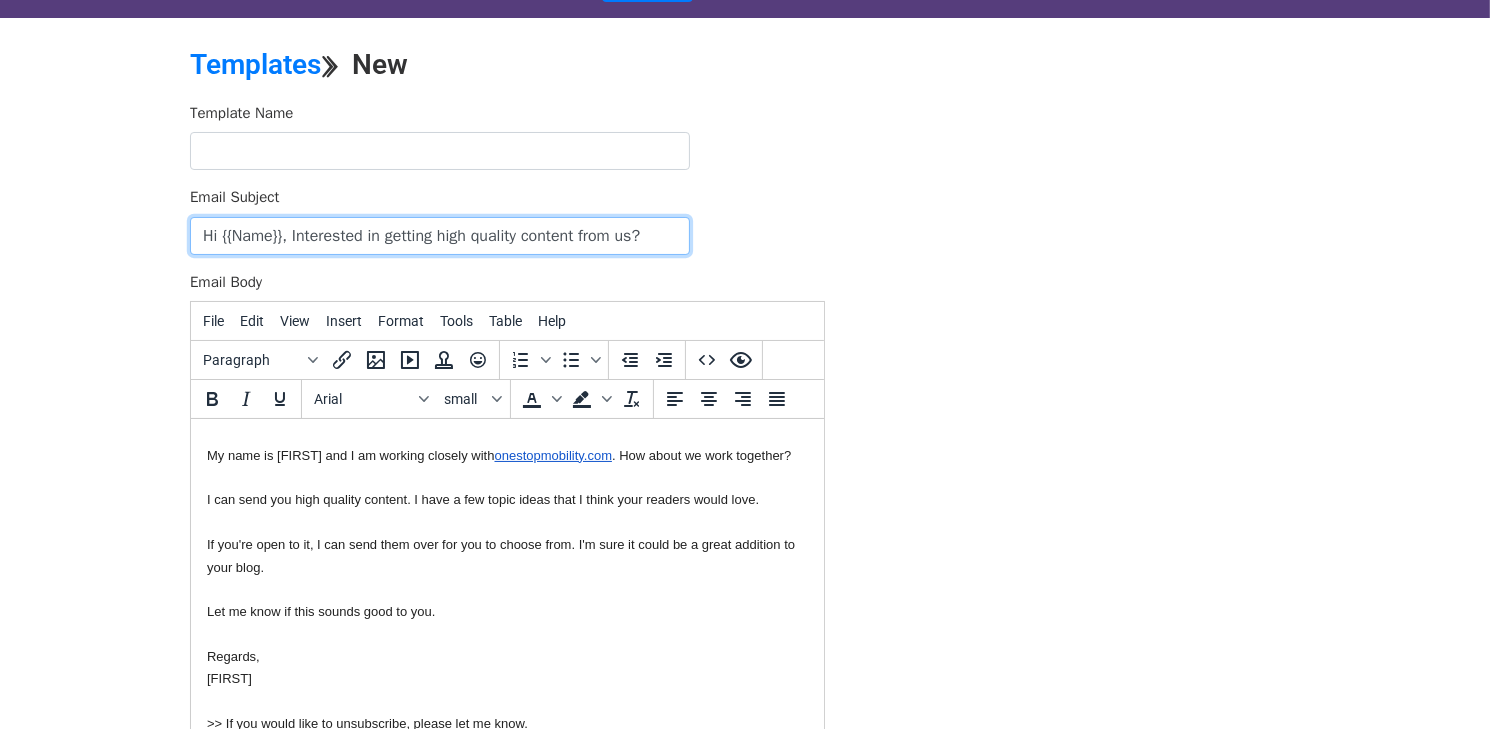 type on "Hi {{Name}}, Interested in getting high quality content from us?" 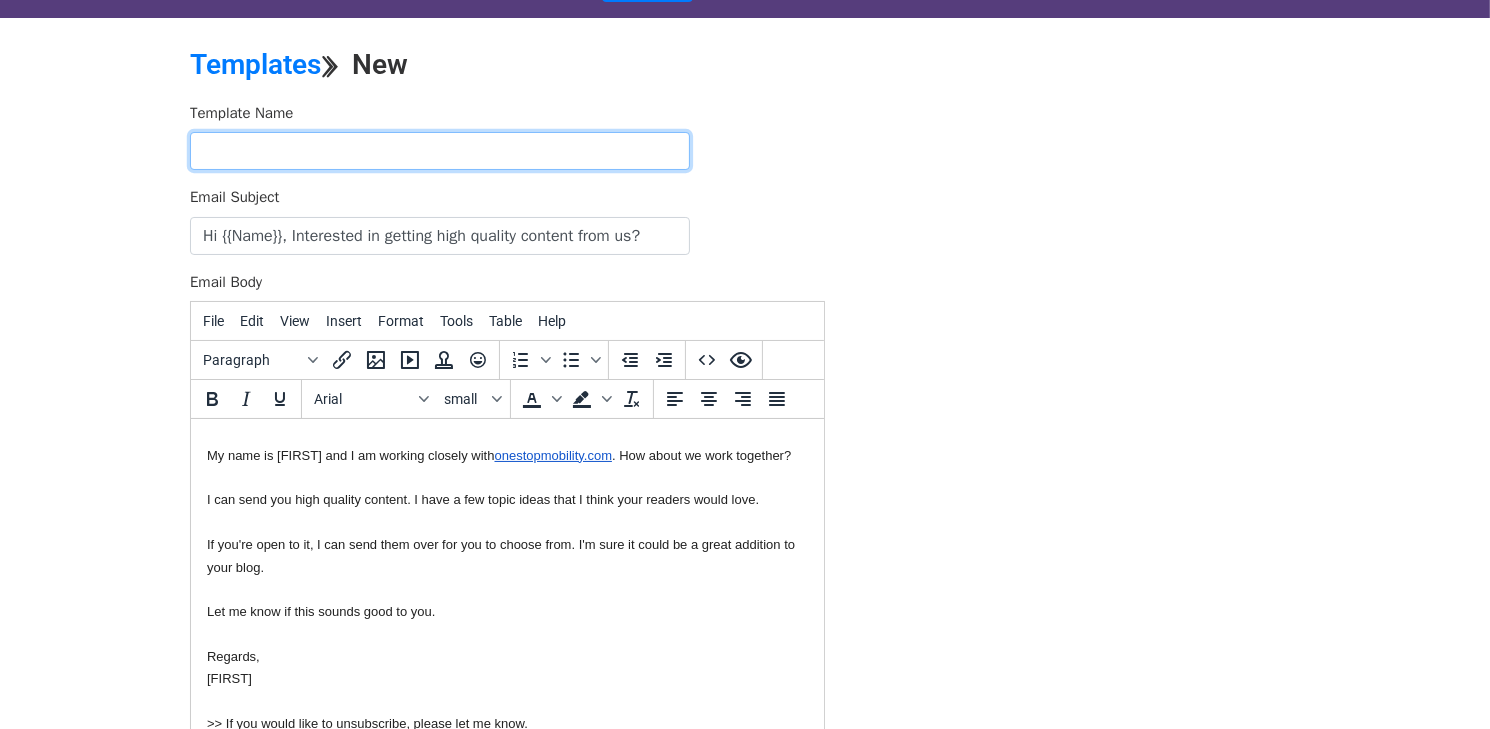 click at bounding box center [440, 151] 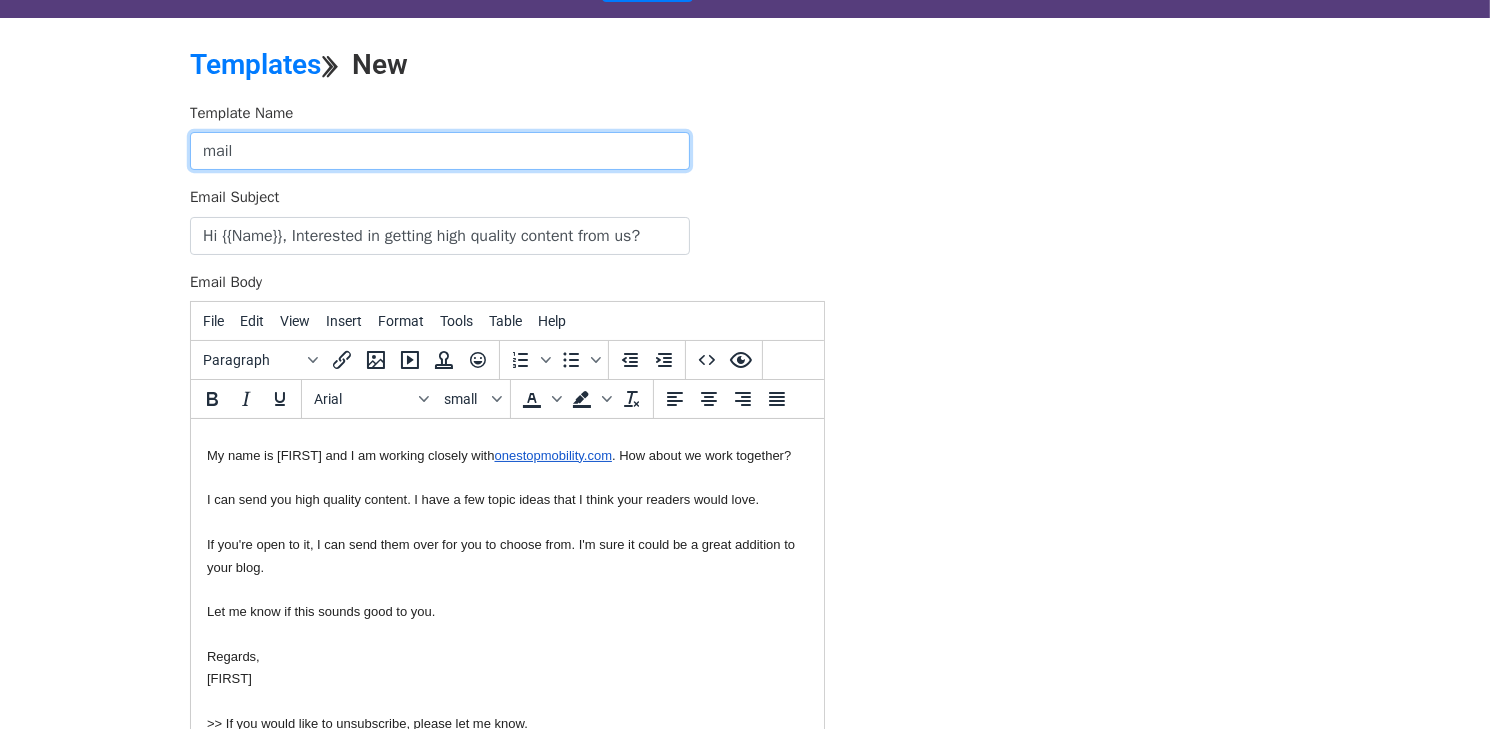 scroll, scrollTop: 280, scrollLeft: 0, axis: vertical 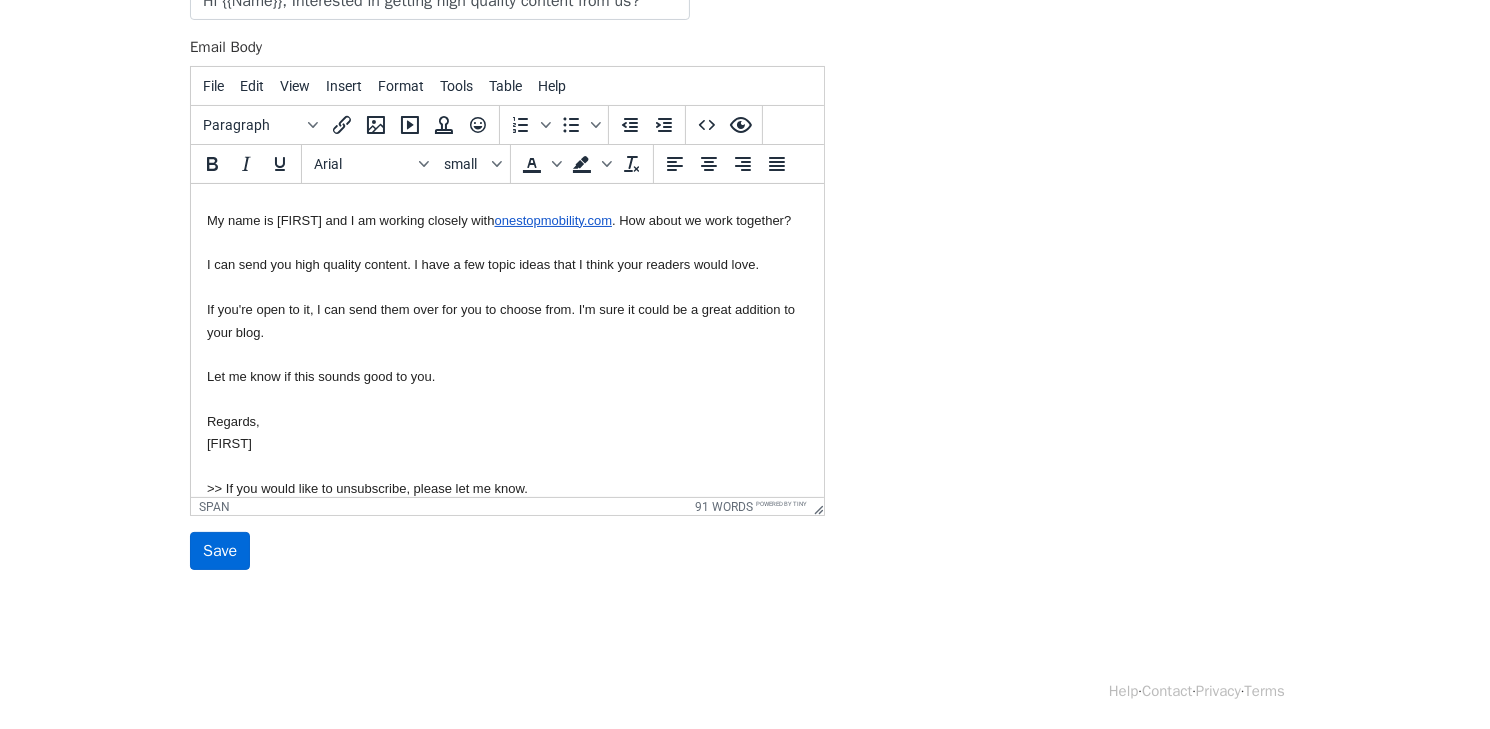type on "mail" 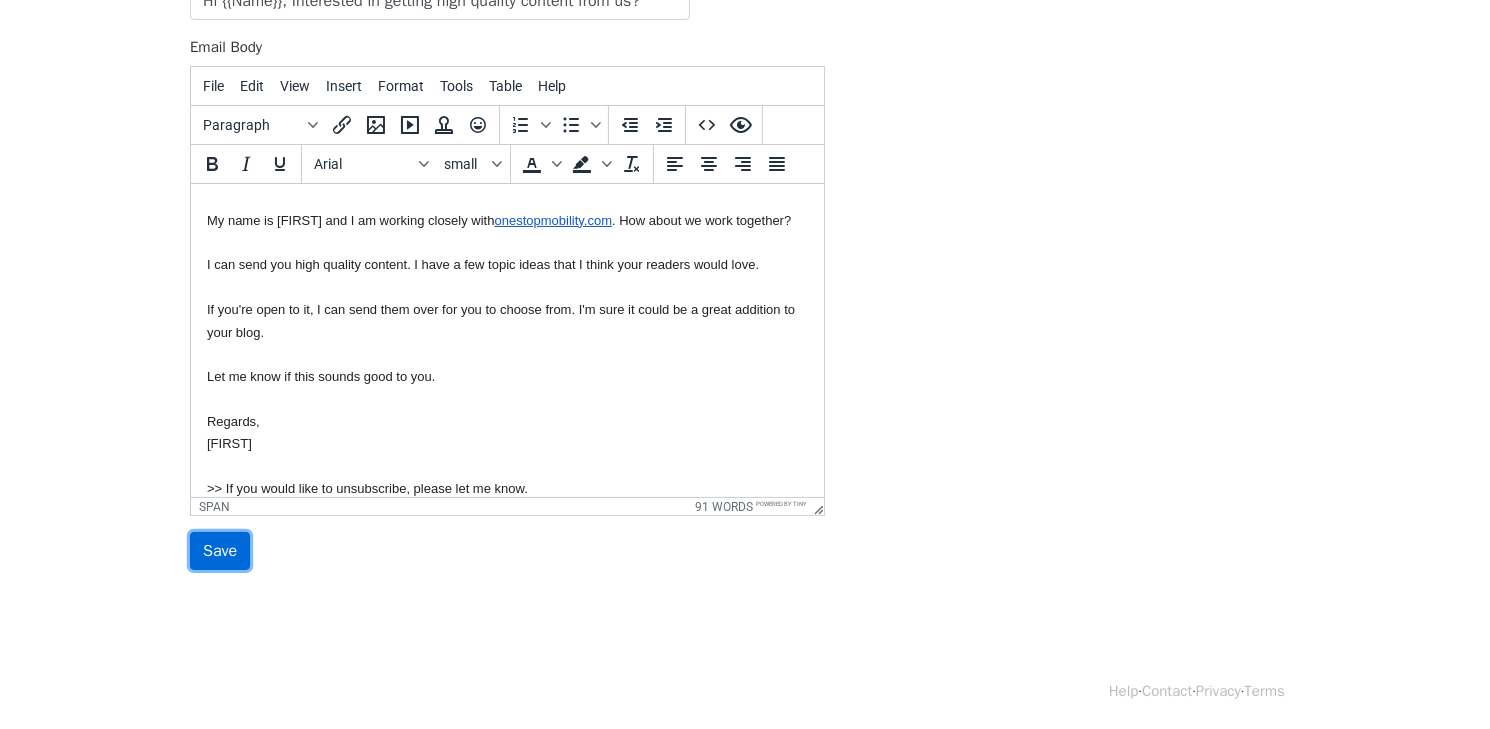 click on "Save" at bounding box center [220, 551] 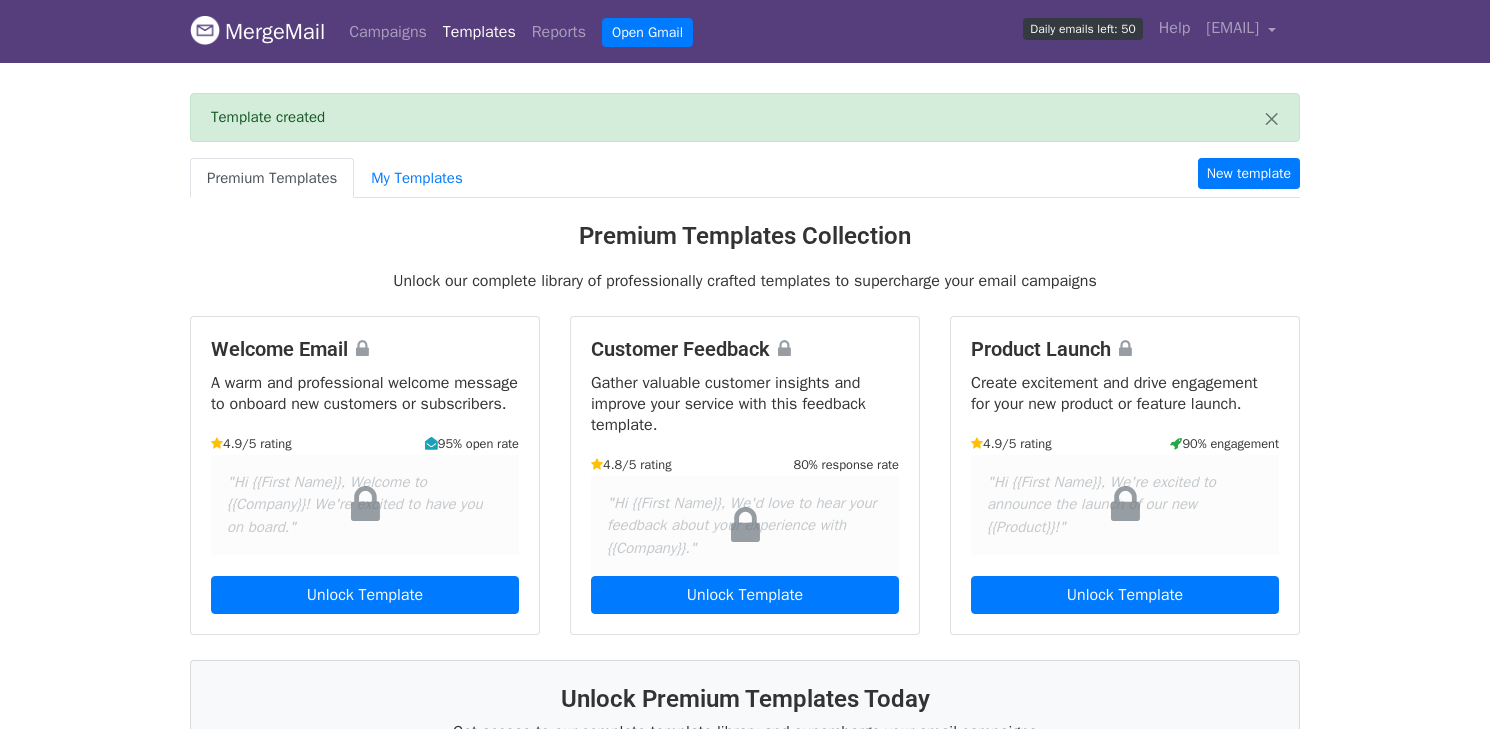 scroll, scrollTop: 0, scrollLeft: 0, axis: both 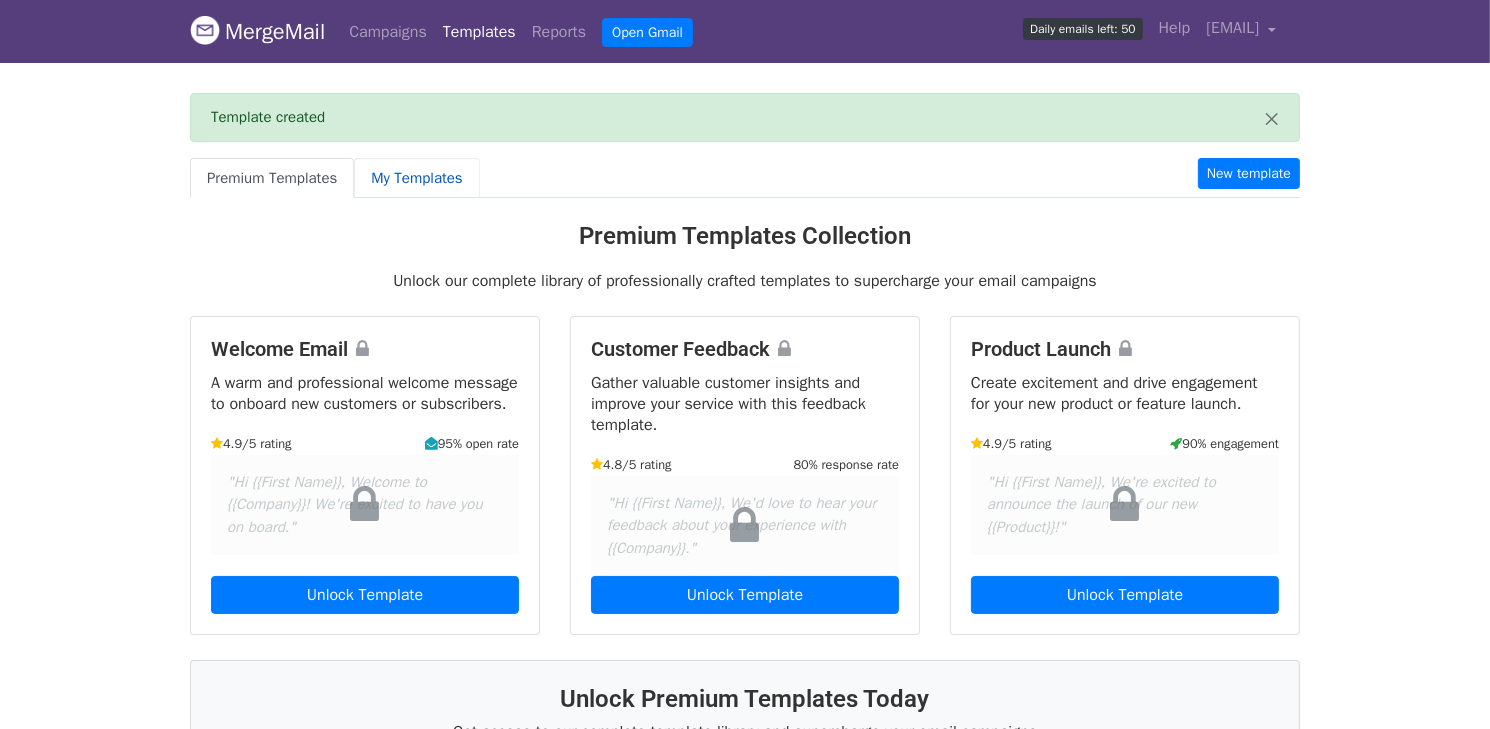 click on "My Templates" at bounding box center (416, 178) 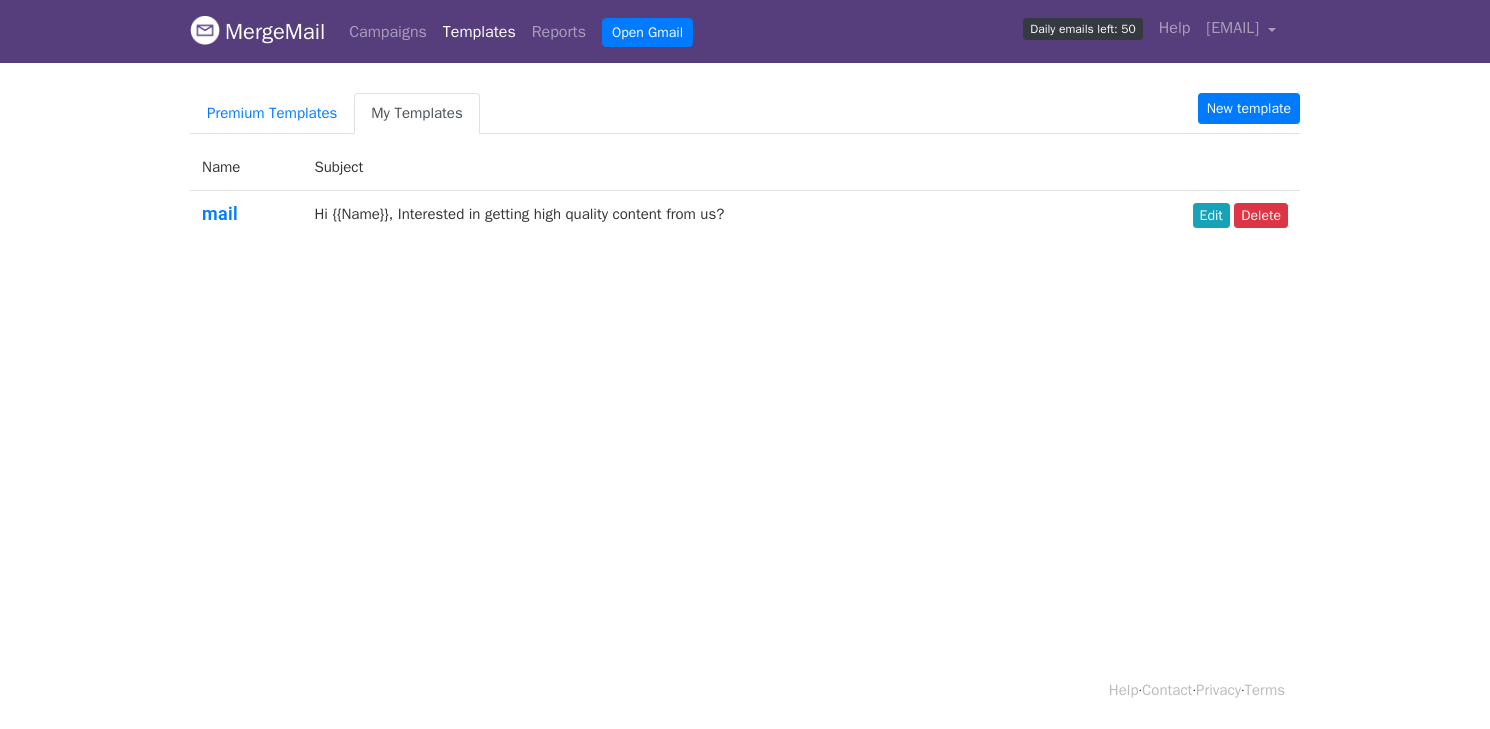 scroll, scrollTop: 0, scrollLeft: 0, axis: both 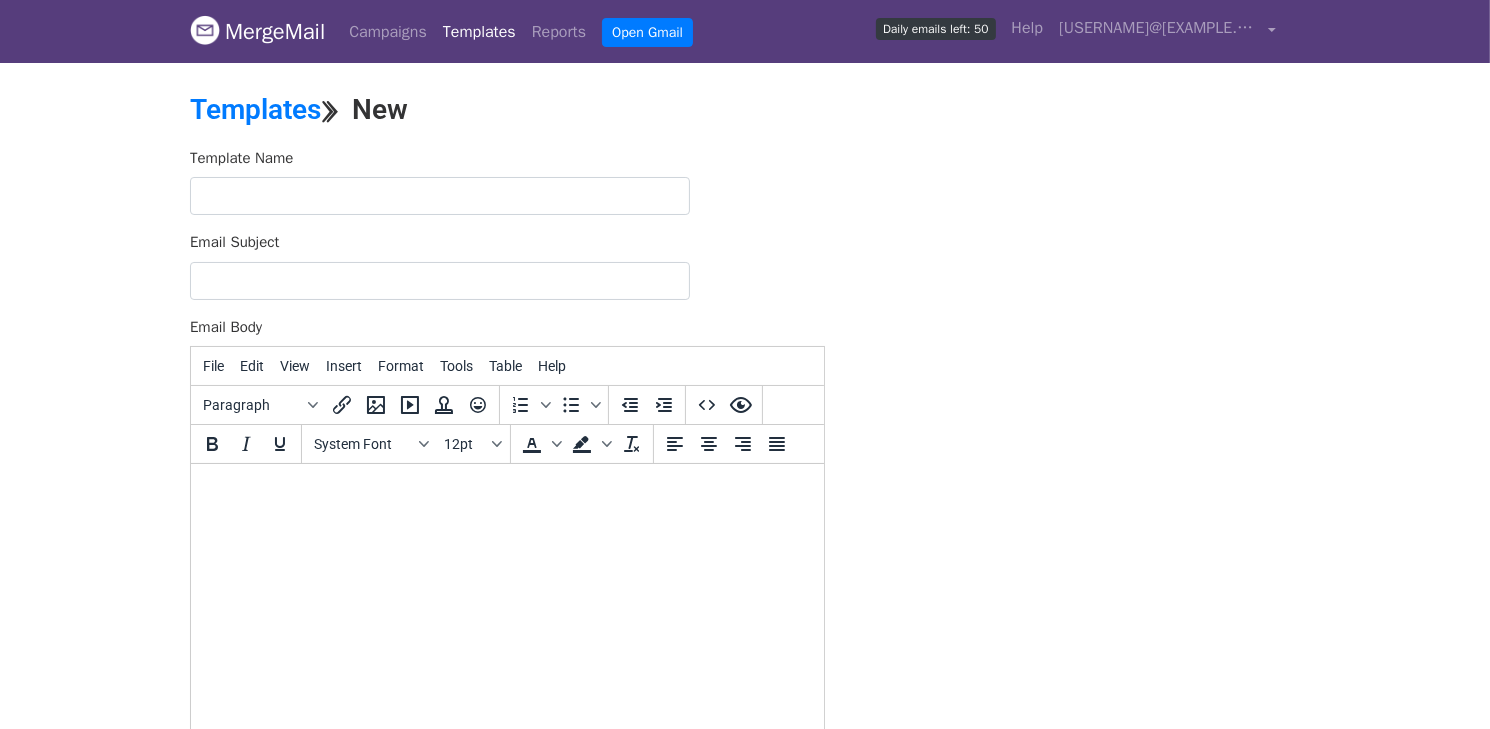 click at bounding box center (506, 491) 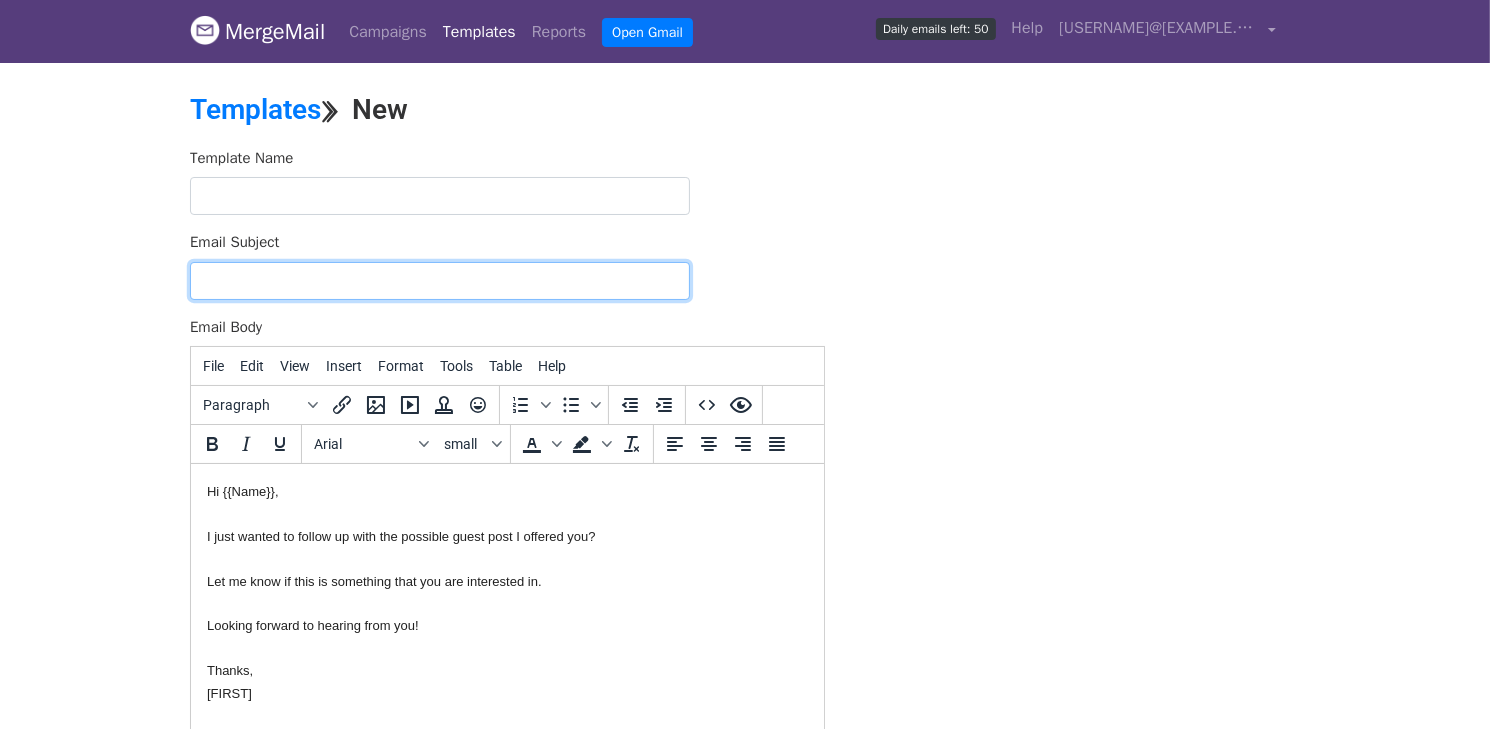 click on "Email Subject" at bounding box center (440, 281) 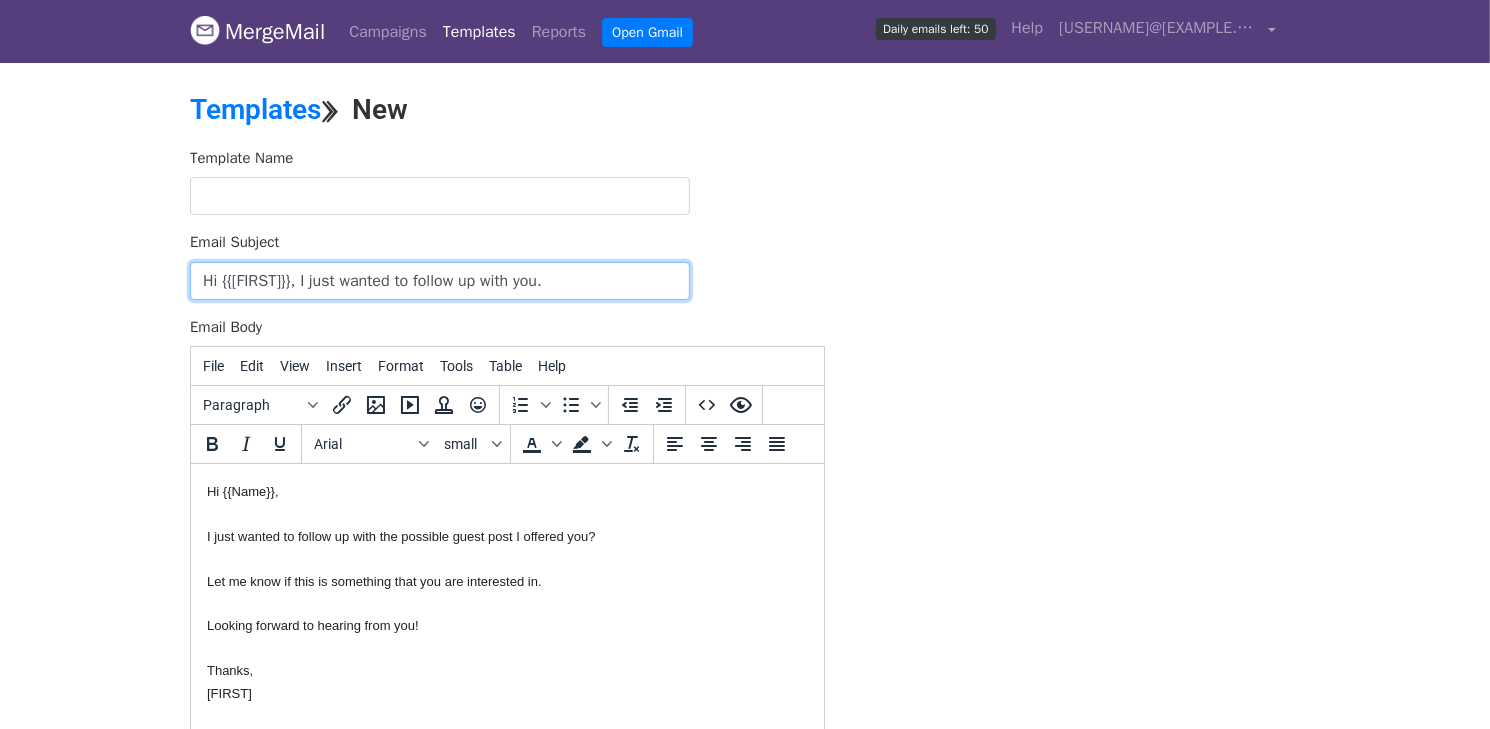 type on "Hi {{Name}}, I just wanted to follow up with you." 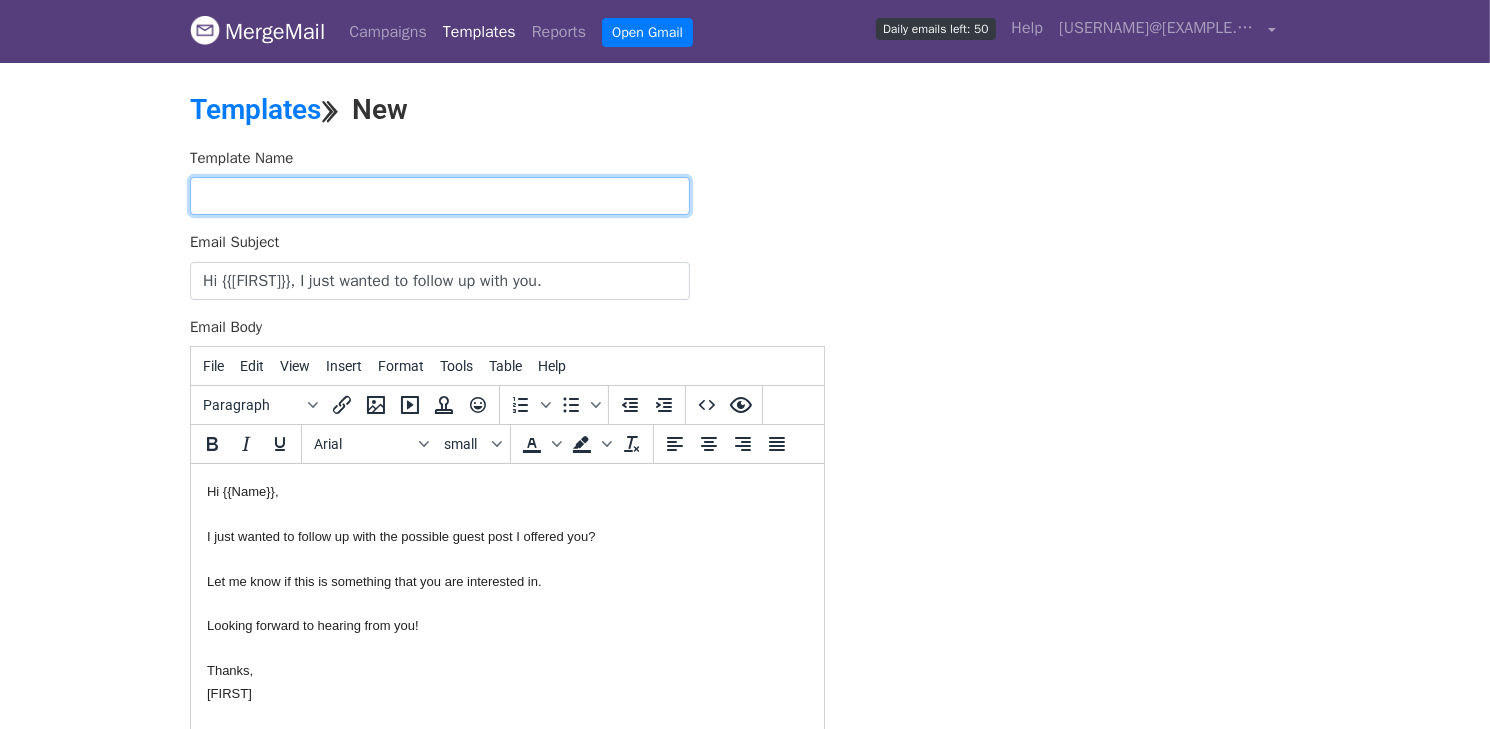 click at bounding box center [440, 196] 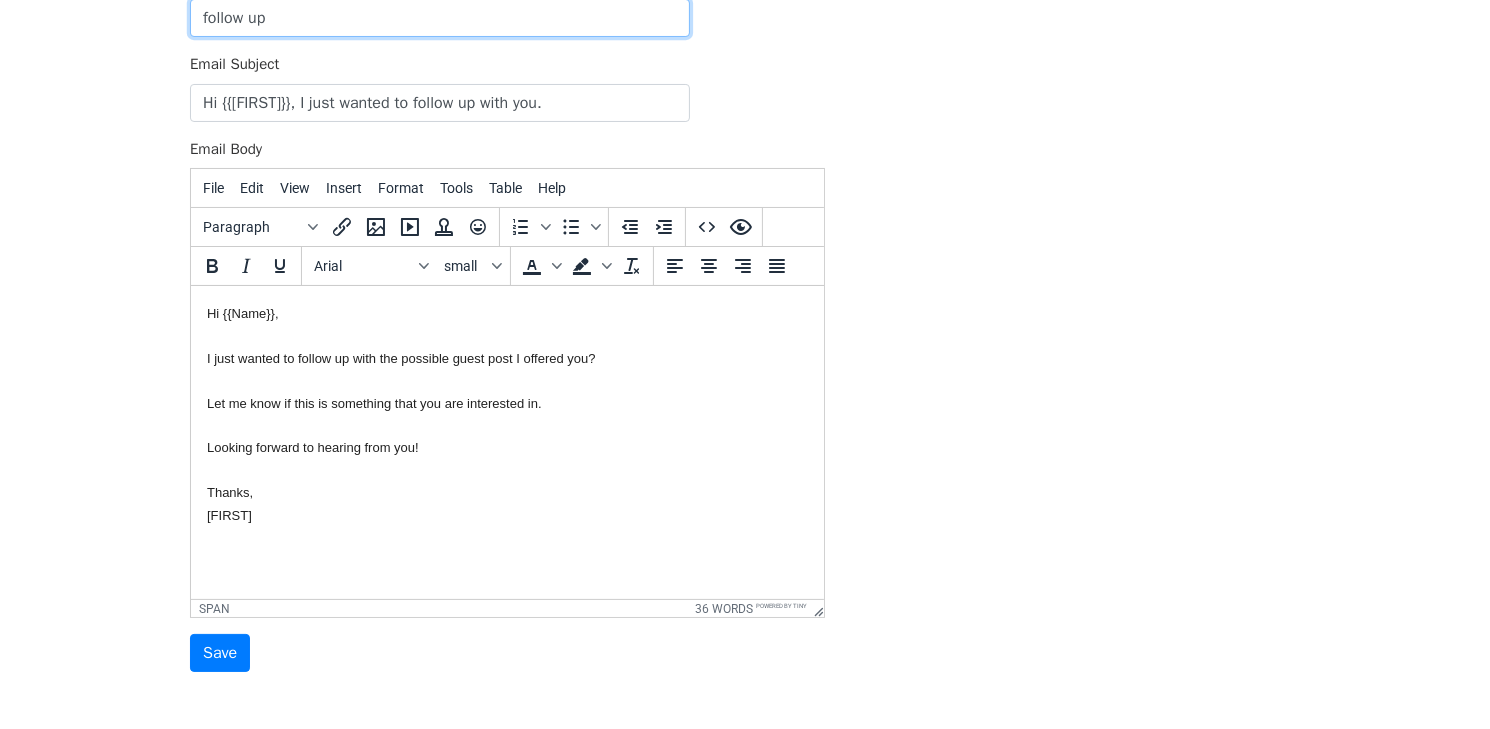 scroll, scrollTop: 189, scrollLeft: 0, axis: vertical 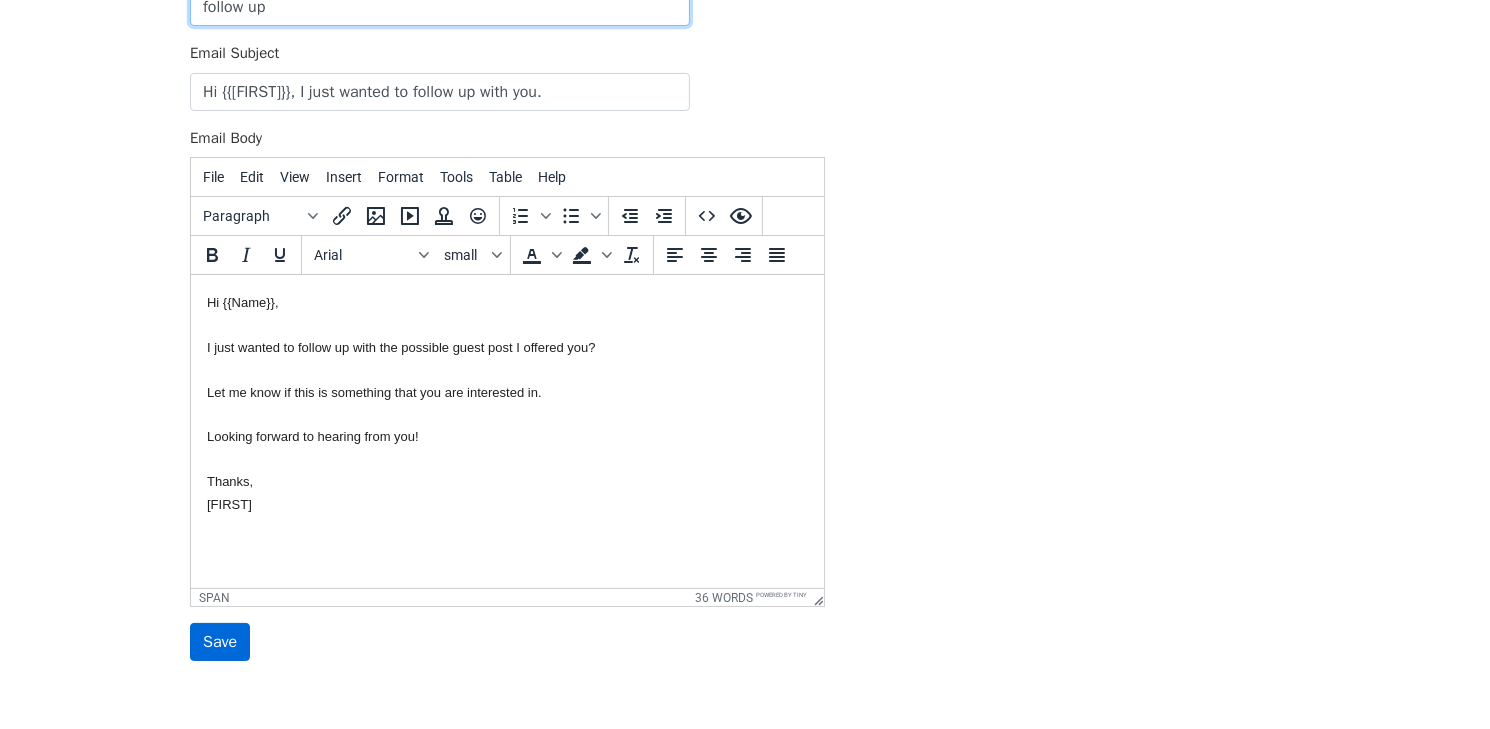 type on "follow up" 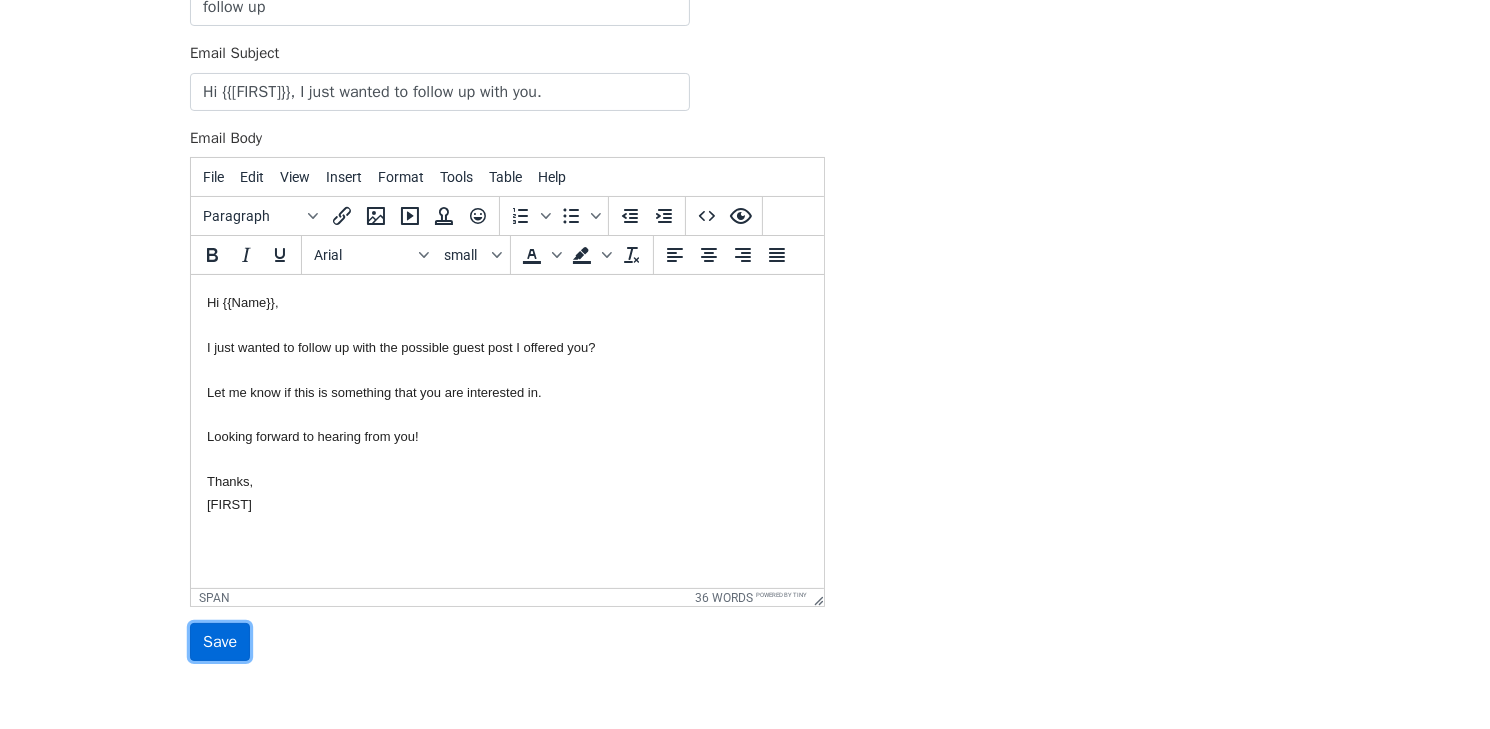 click on "Save" at bounding box center (220, 642) 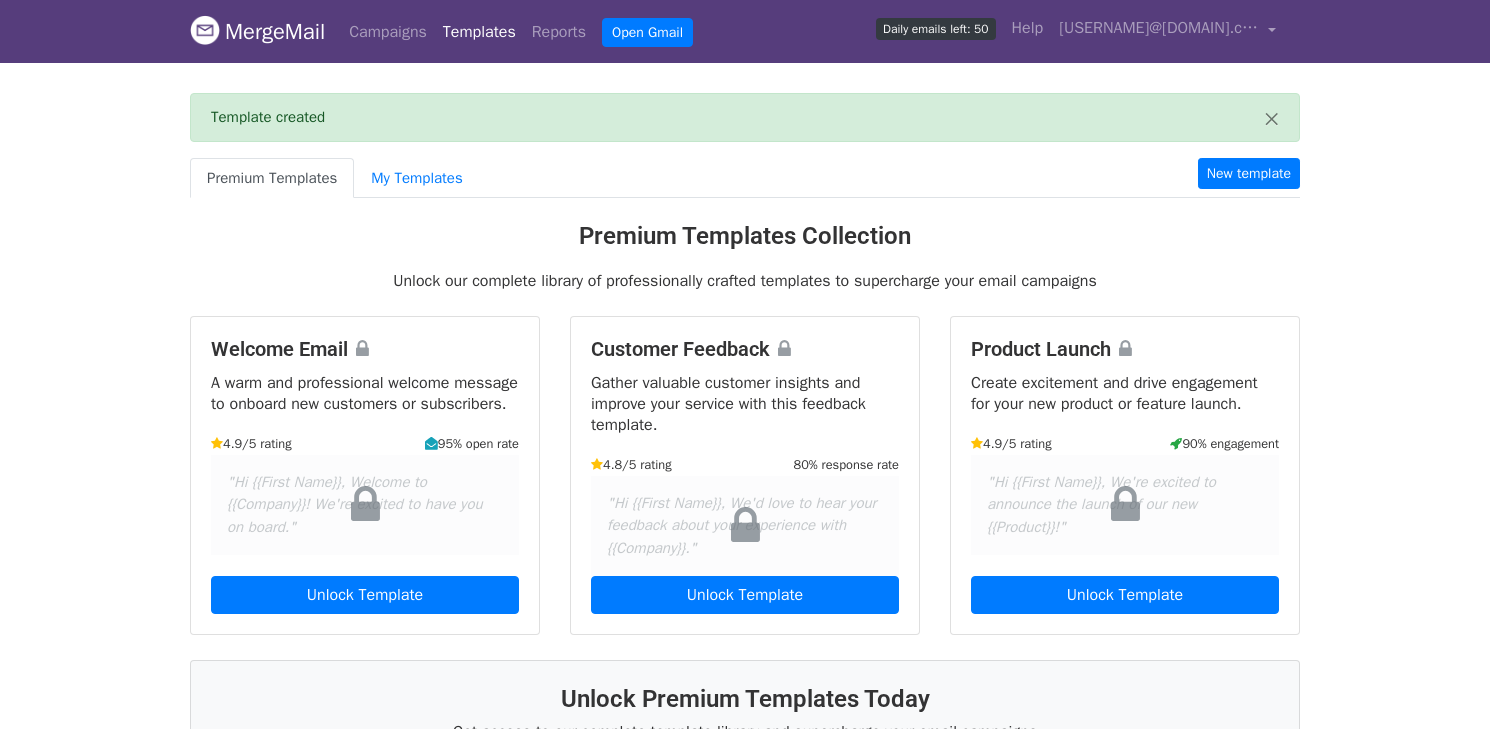 scroll, scrollTop: 0, scrollLeft: 0, axis: both 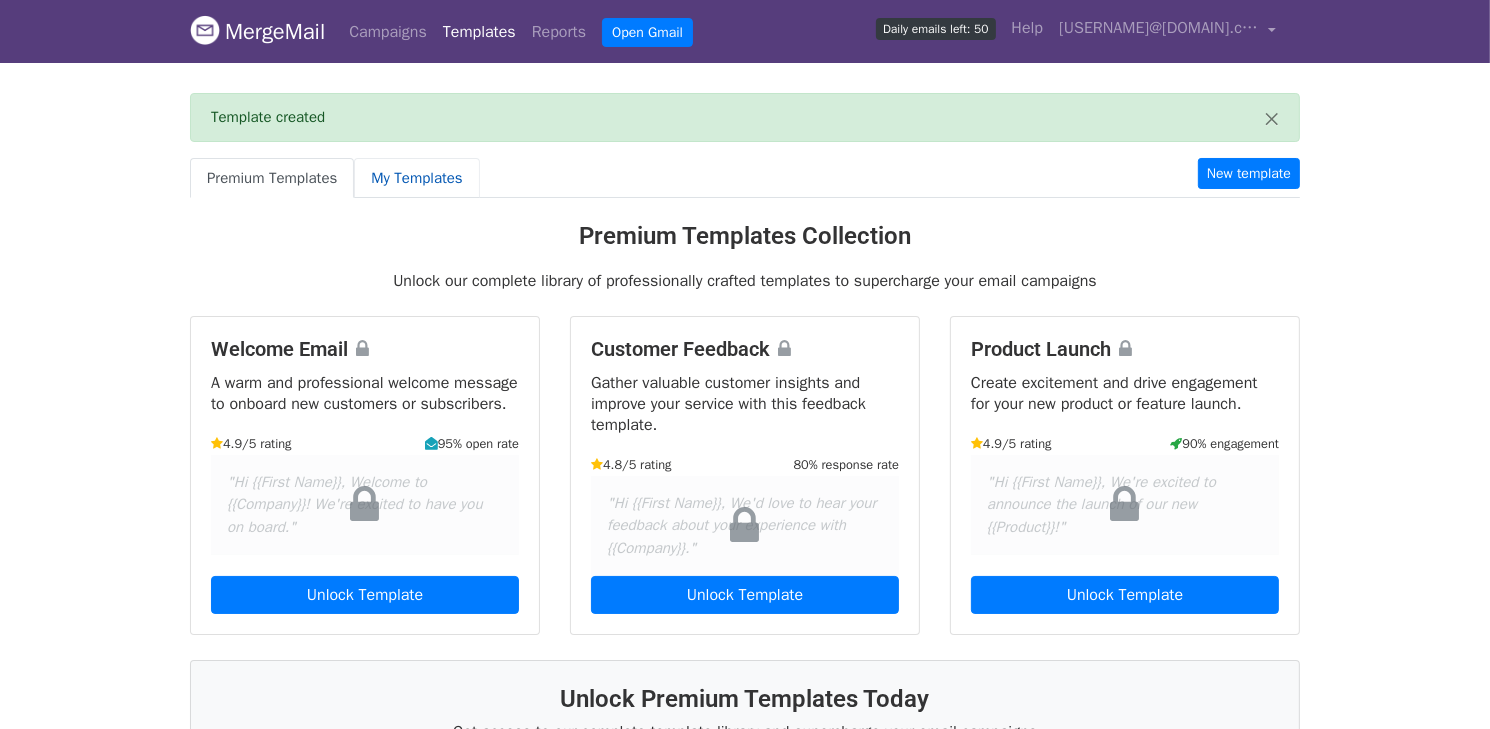 click on "My Templates" at bounding box center (416, 178) 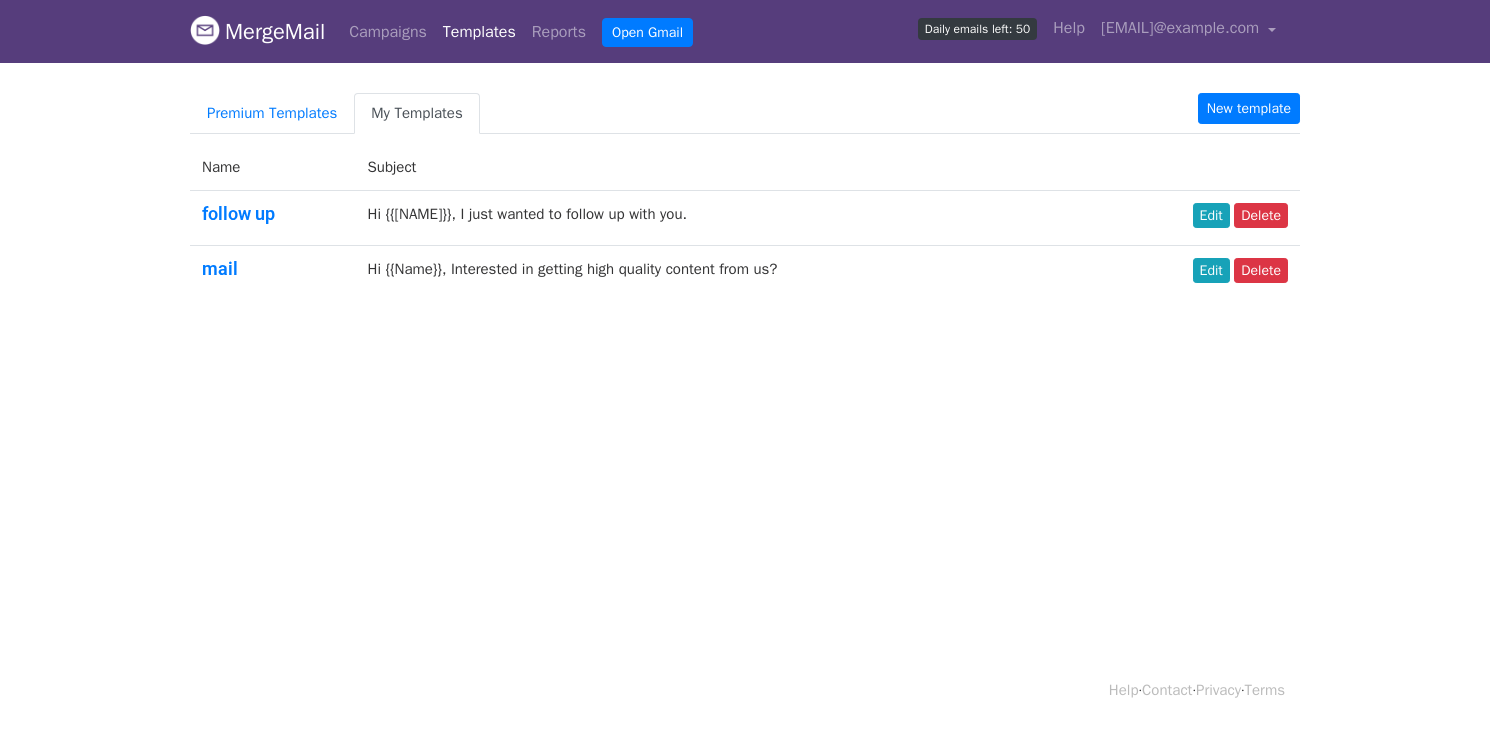 scroll, scrollTop: 0, scrollLeft: 0, axis: both 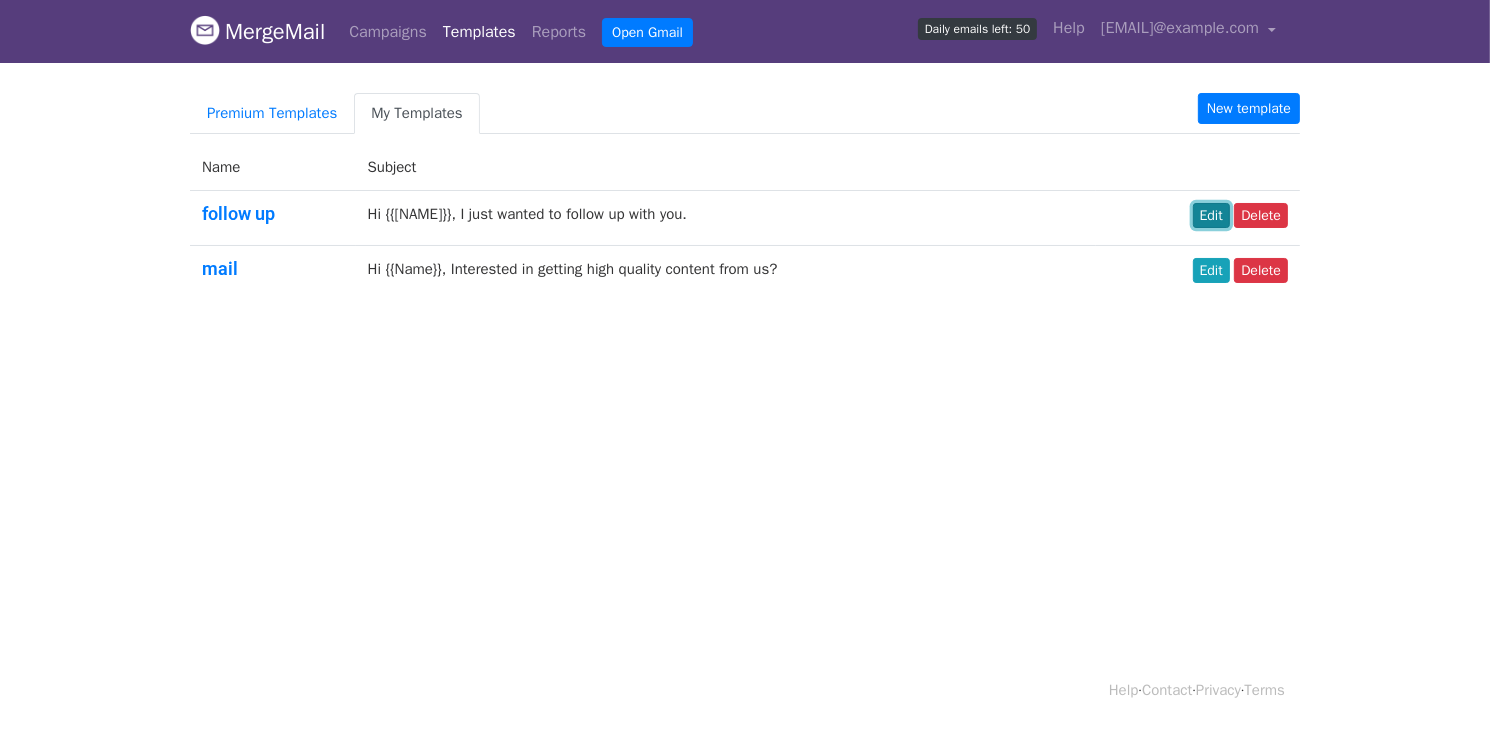click on "Edit" at bounding box center [1211, 215] 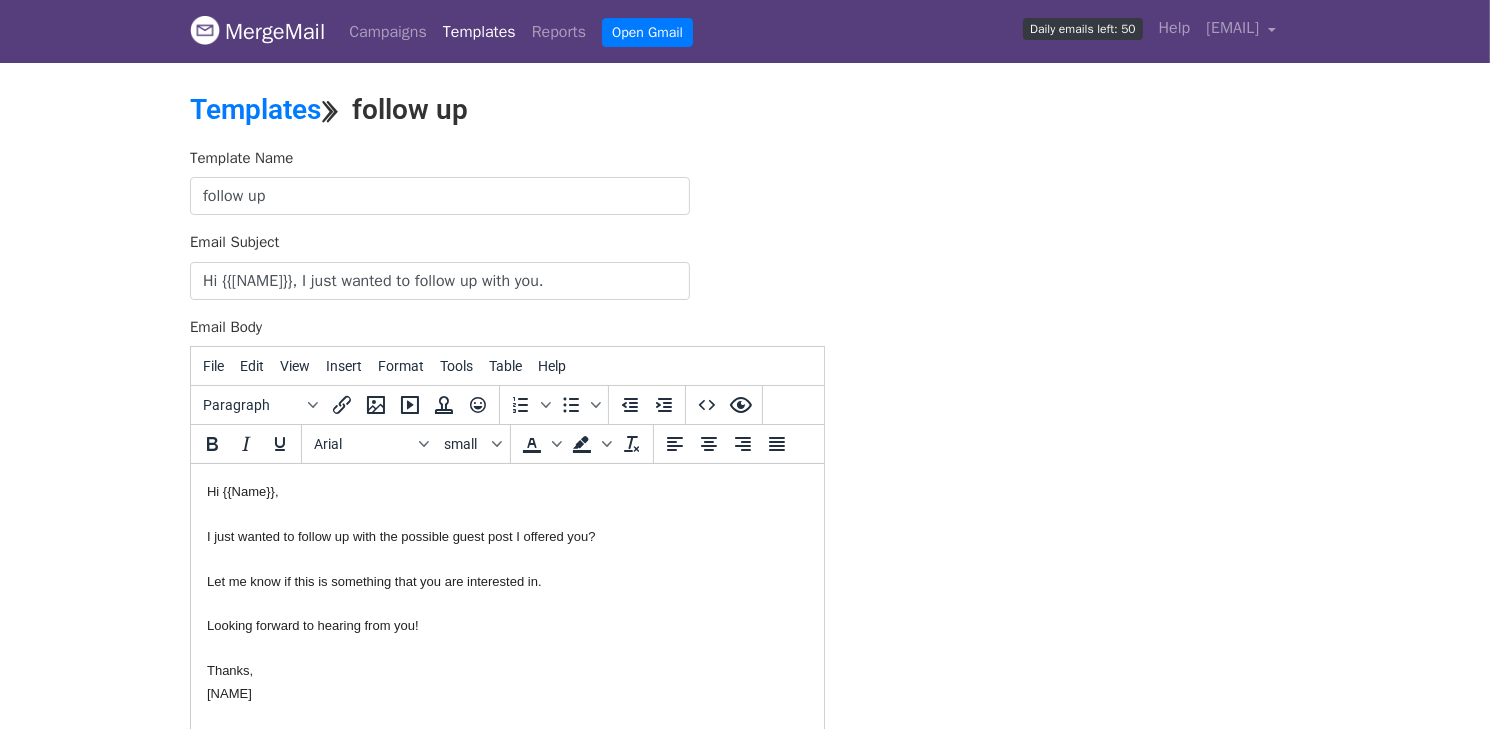 scroll, scrollTop: 7, scrollLeft: 0, axis: vertical 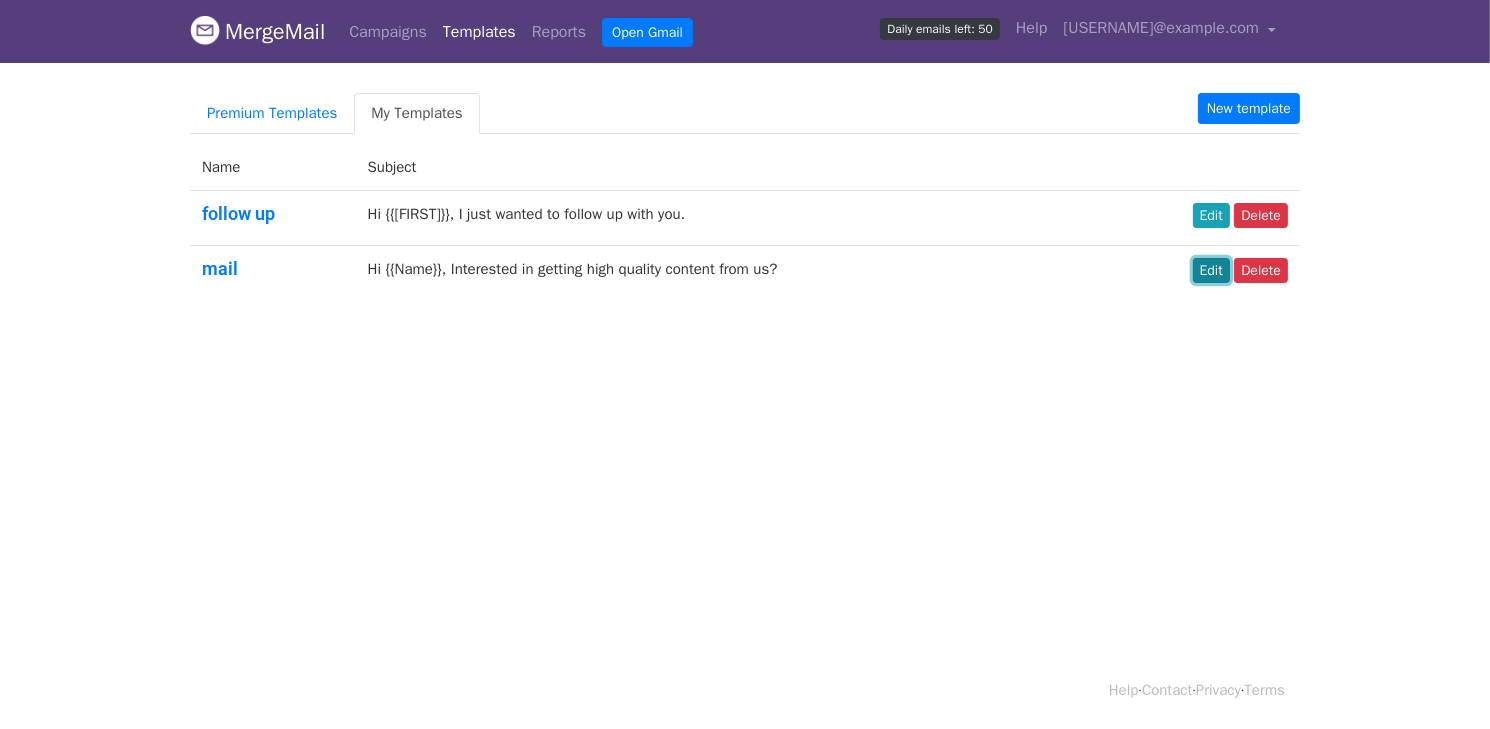 click on "Edit" at bounding box center [1211, 270] 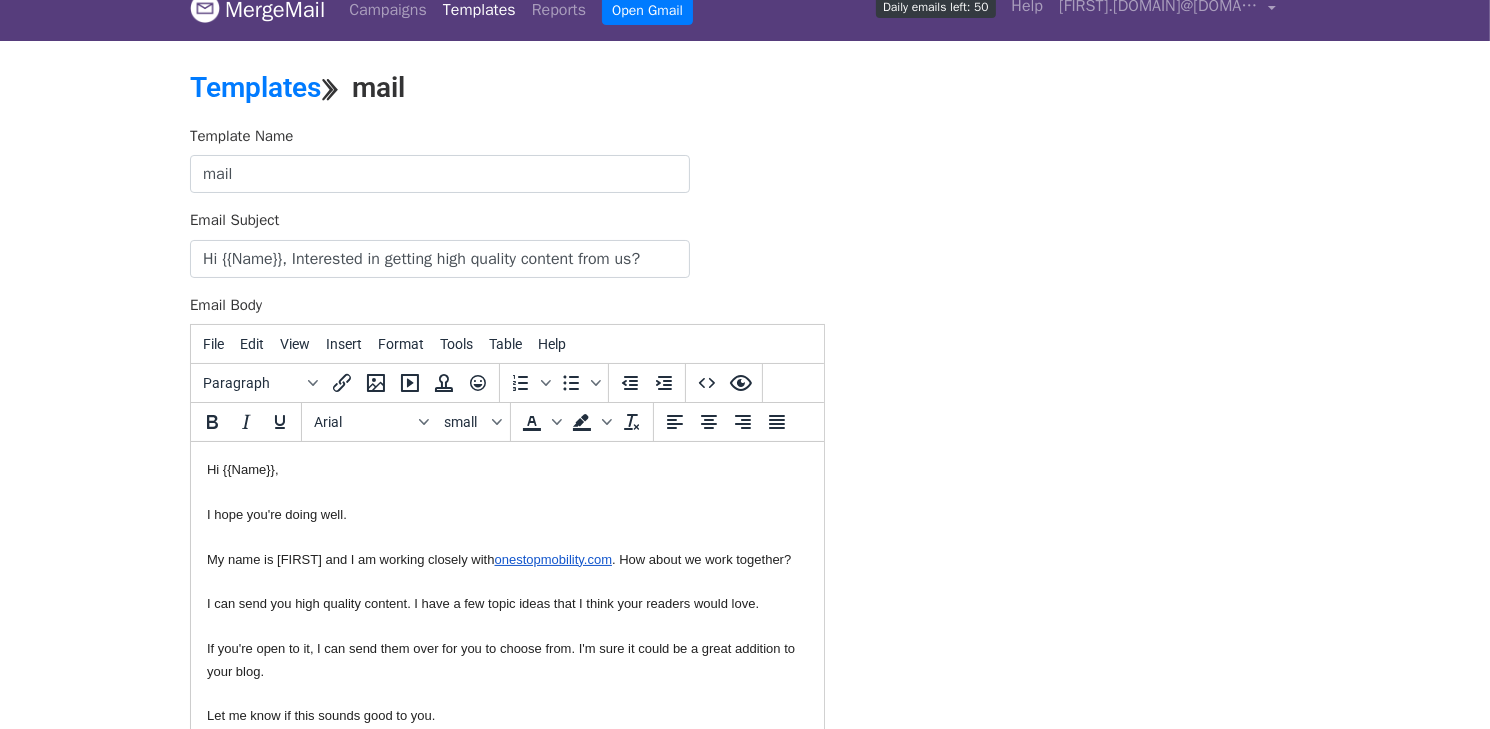 scroll, scrollTop: 0, scrollLeft: 0, axis: both 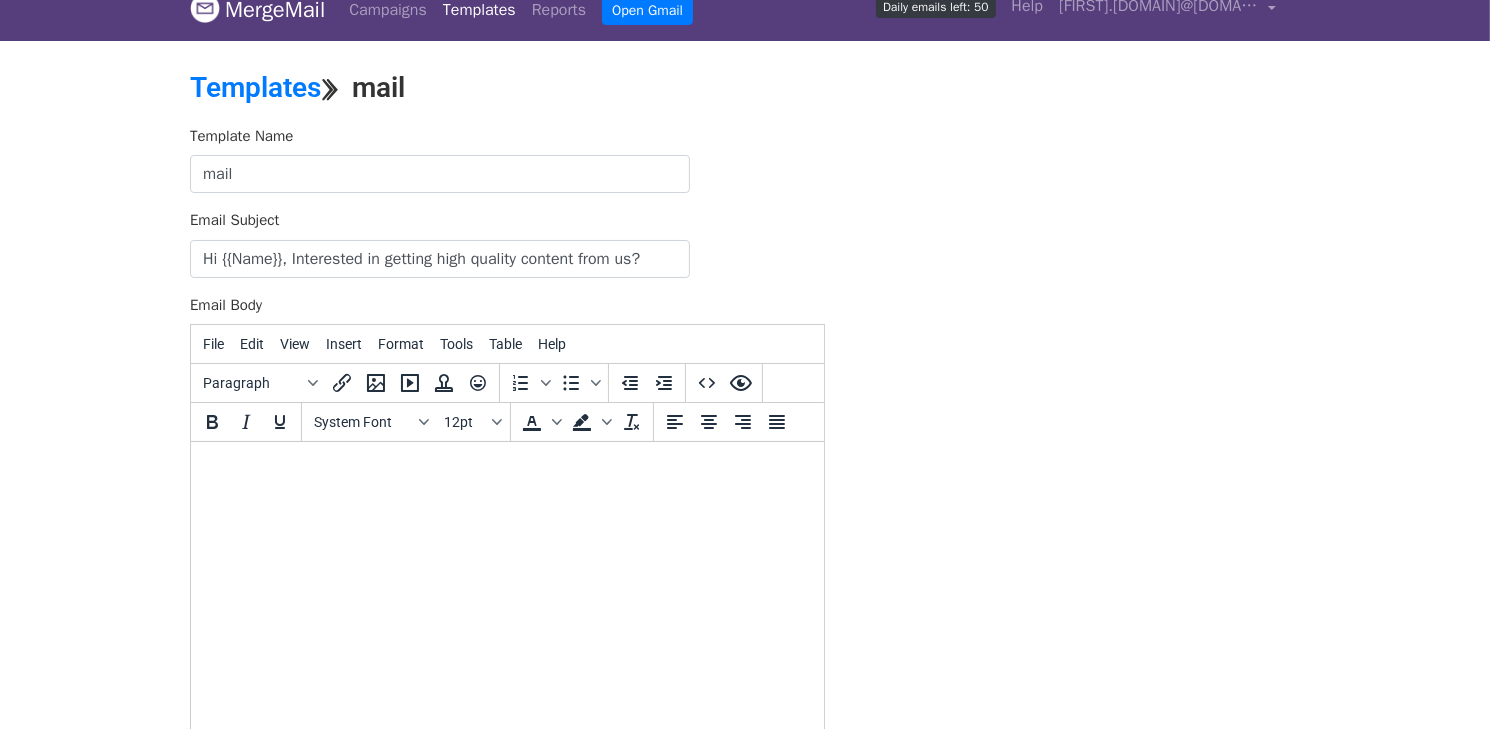 paste 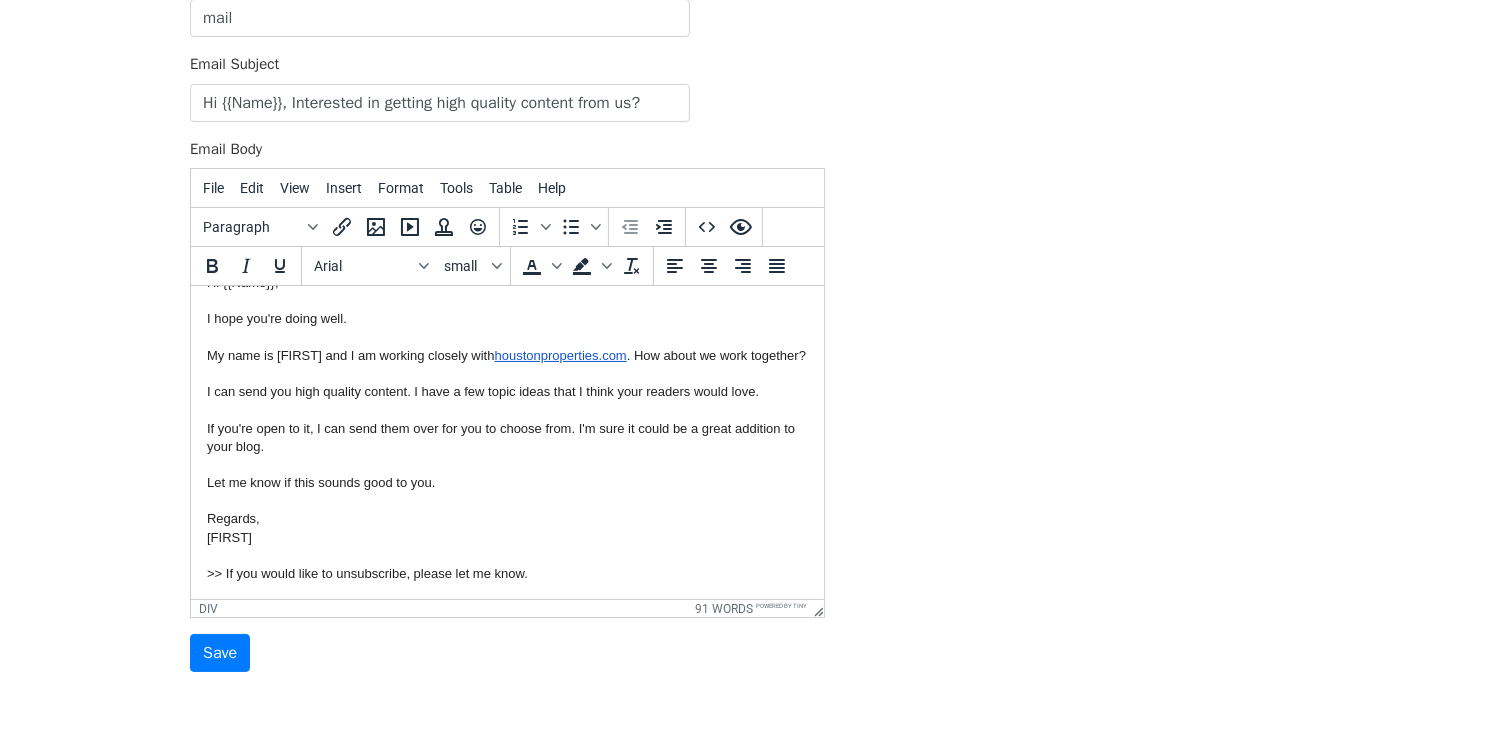 scroll, scrollTop: 181, scrollLeft: 0, axis: vertical 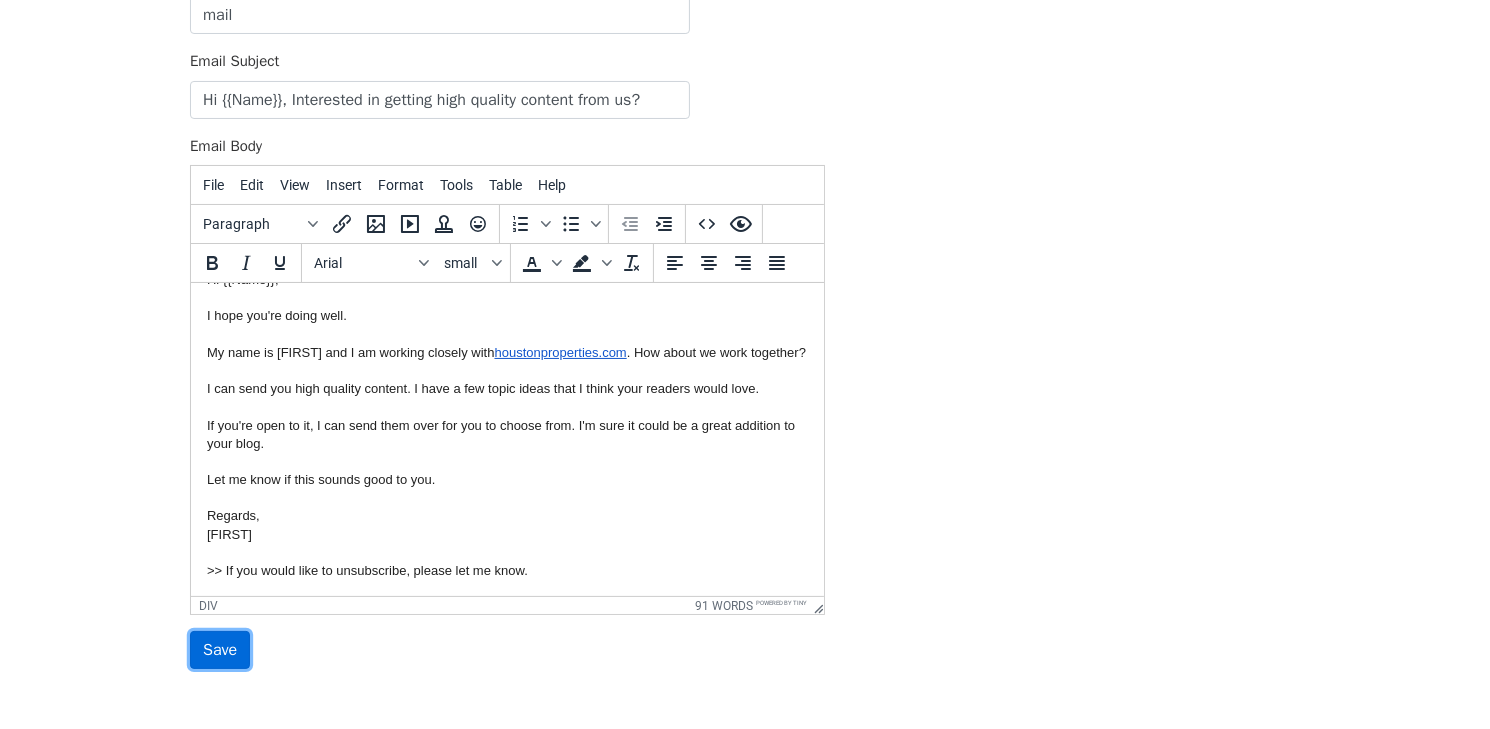 click on "Save" at bounding box center (220, 650) 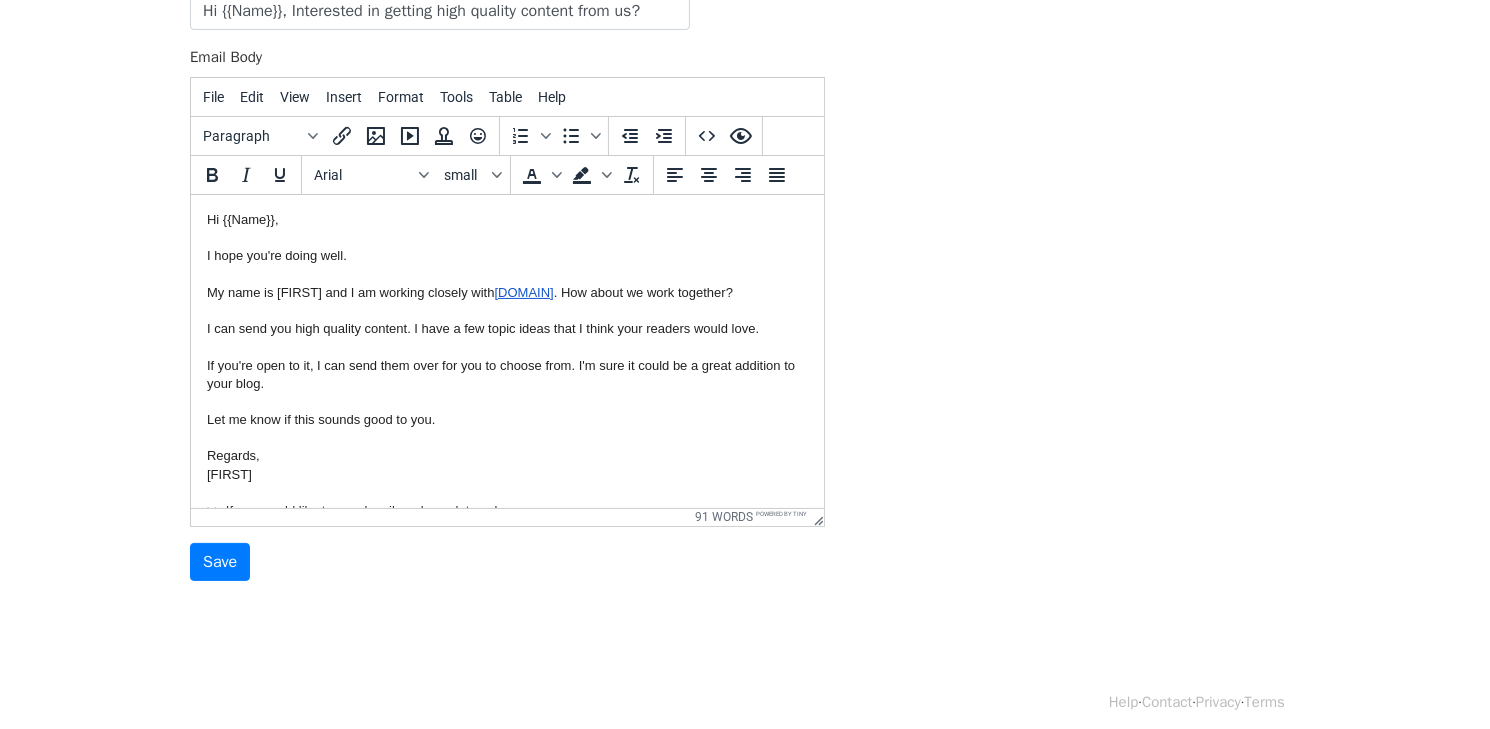 scroll, scrollTop: 345, scrollLeft: 0, axis: vertical 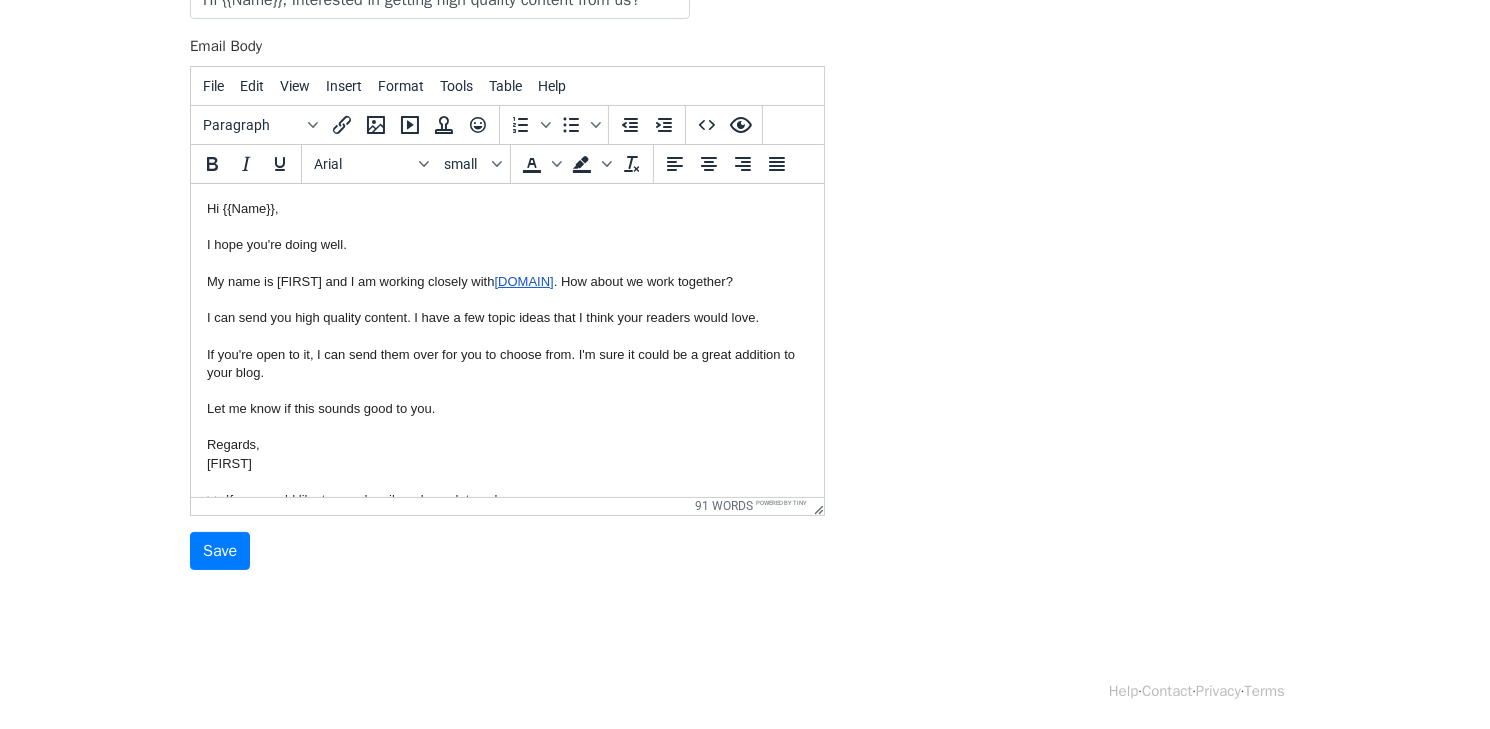 click on "MergeMail
Campaigns
Templates
Reports
Open Gmail
Daily emails left: 50
Help
[EMAIL]
Account
Unsubscribes
Integrations
Notification Settings
Sign out
New Features
You're all caught up!
Scheduled Campaigns
Schedule your emails to be sent later.
Read more
Account Reports
View reports across all of your campaigns to find highly-engaged recipients and to see which templates and campaigns have the most clicks and opens.
Read more
View my reports
Template Editor
Create beautiful emails using our powerful template editor.
Read more
View my templates
×
Template saved
Templates
⟫
mail
Template Name
mail
Email Subject
Hi {{Name}}, Interested in getting high quality content from us?
Email Body
File Edit View Insert Format Tools Table Help" at bounding box center [745, 152] 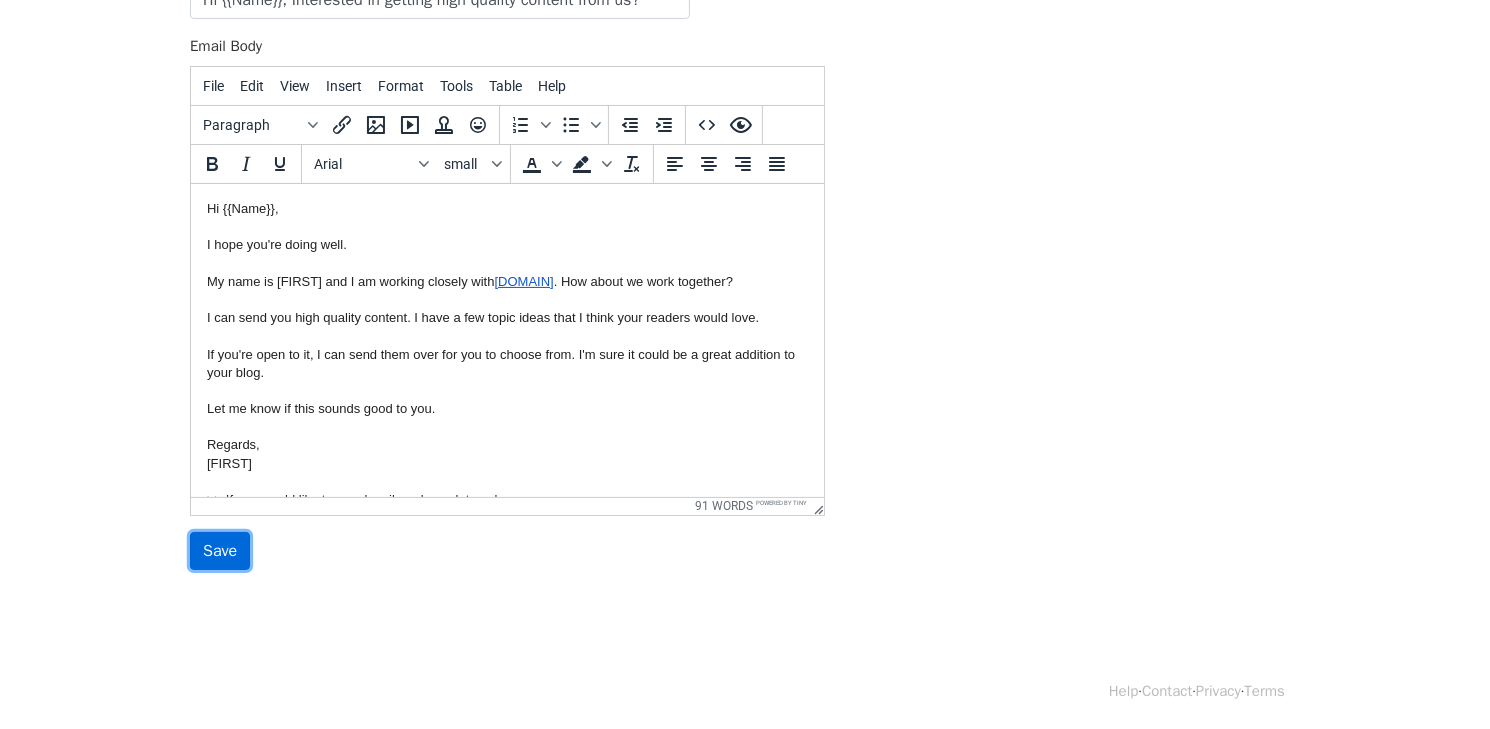 click on "Save" at bounding box center (220, 551) 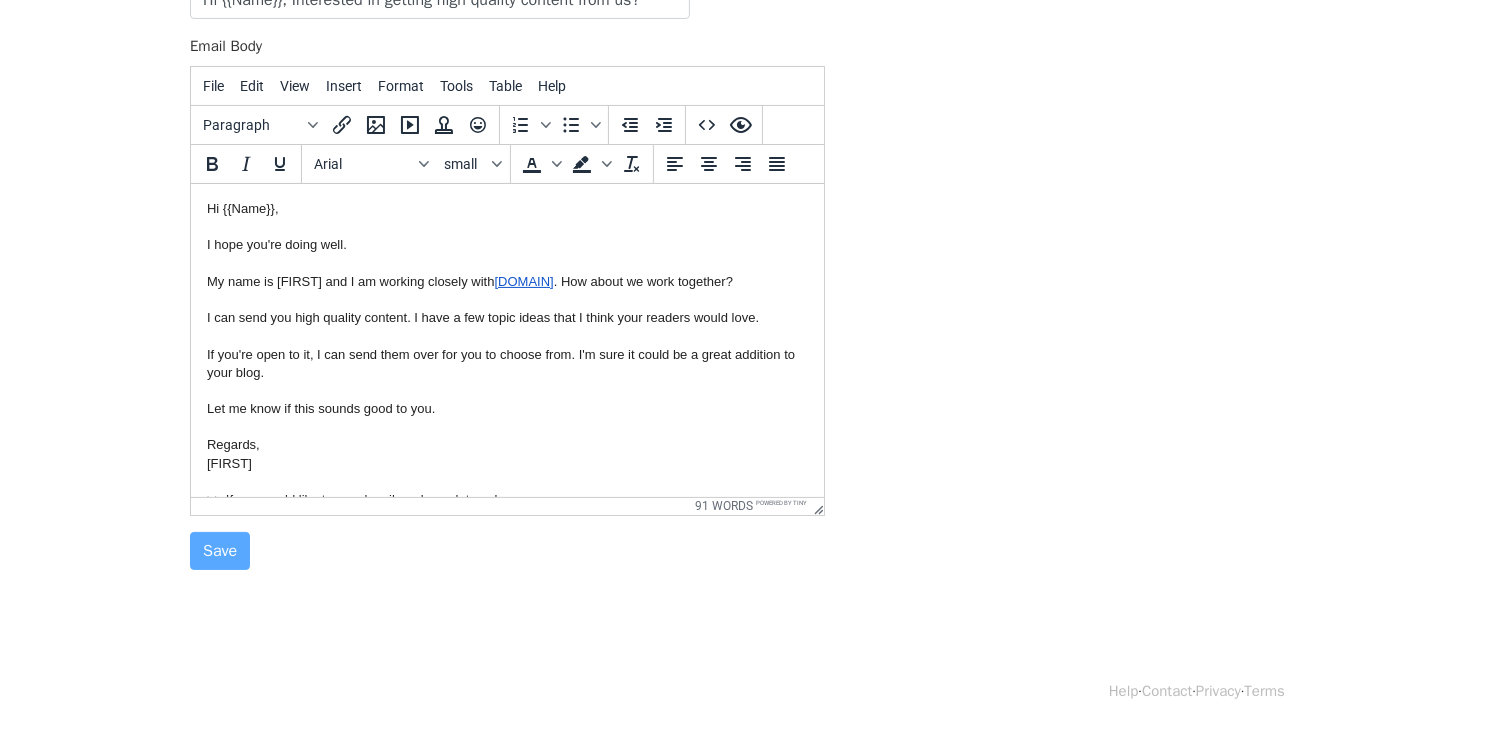scroll, scrollTop: 0, scrollLeft: 0, axis: both 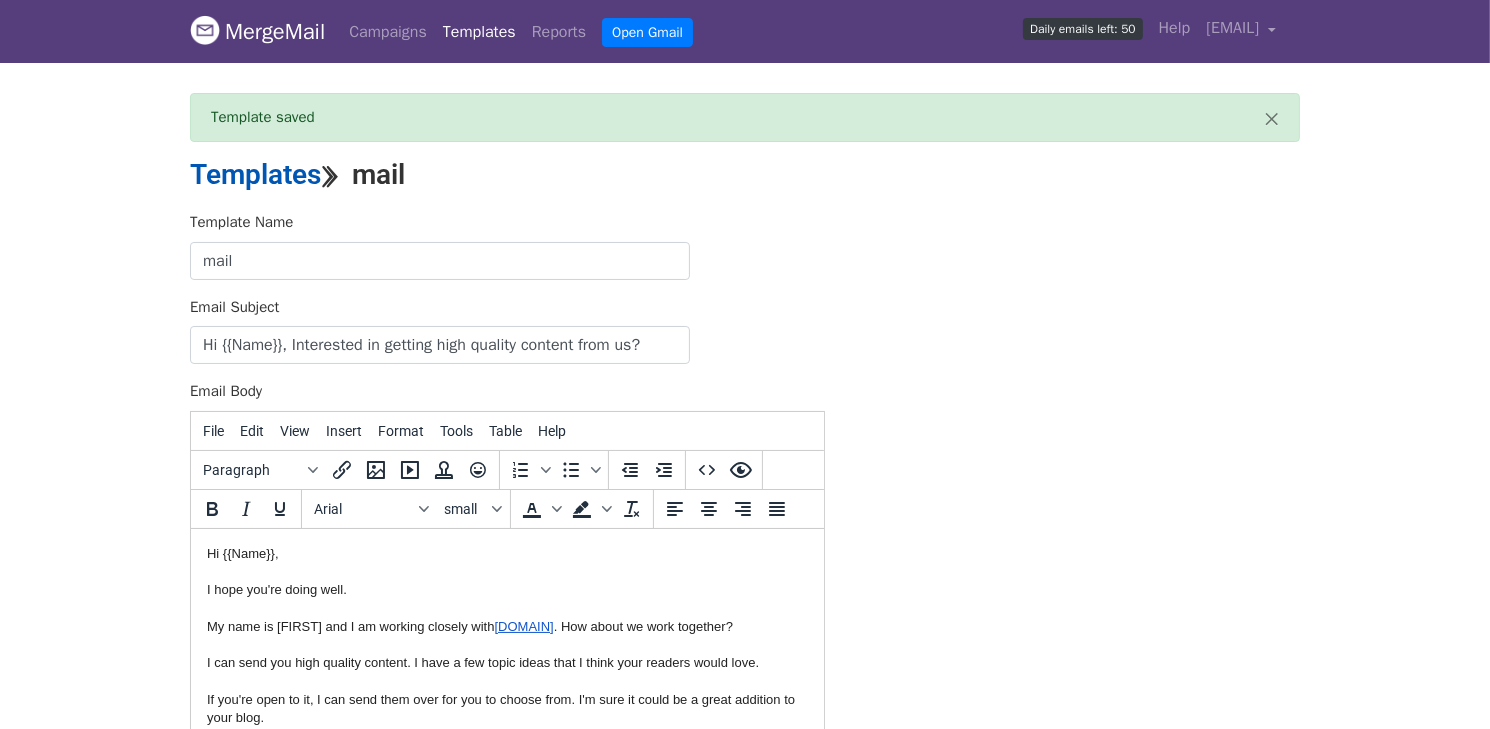 click on "Templates" at bounding box center (255, 174) 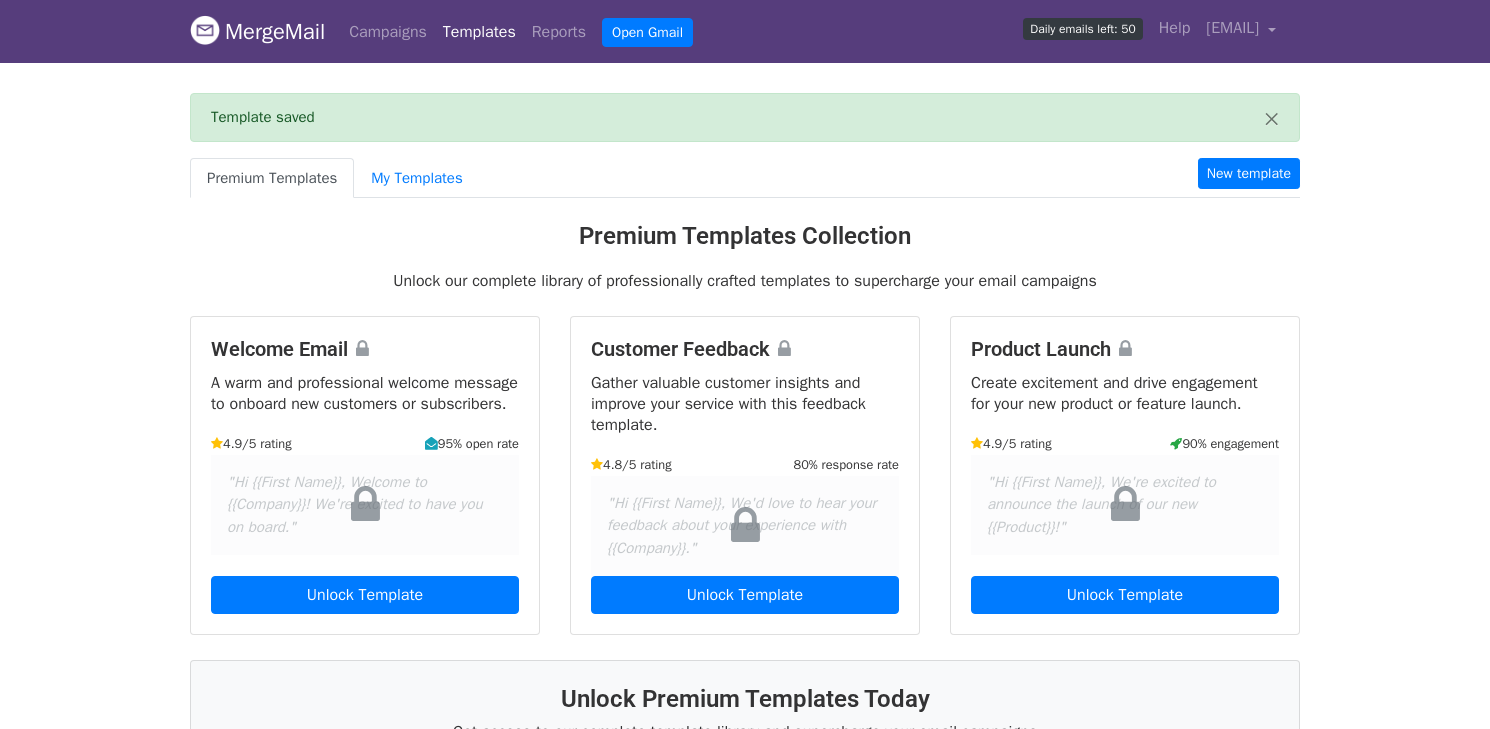 scroll, scrollTop: 0, scrollLeft: 0, axis: both 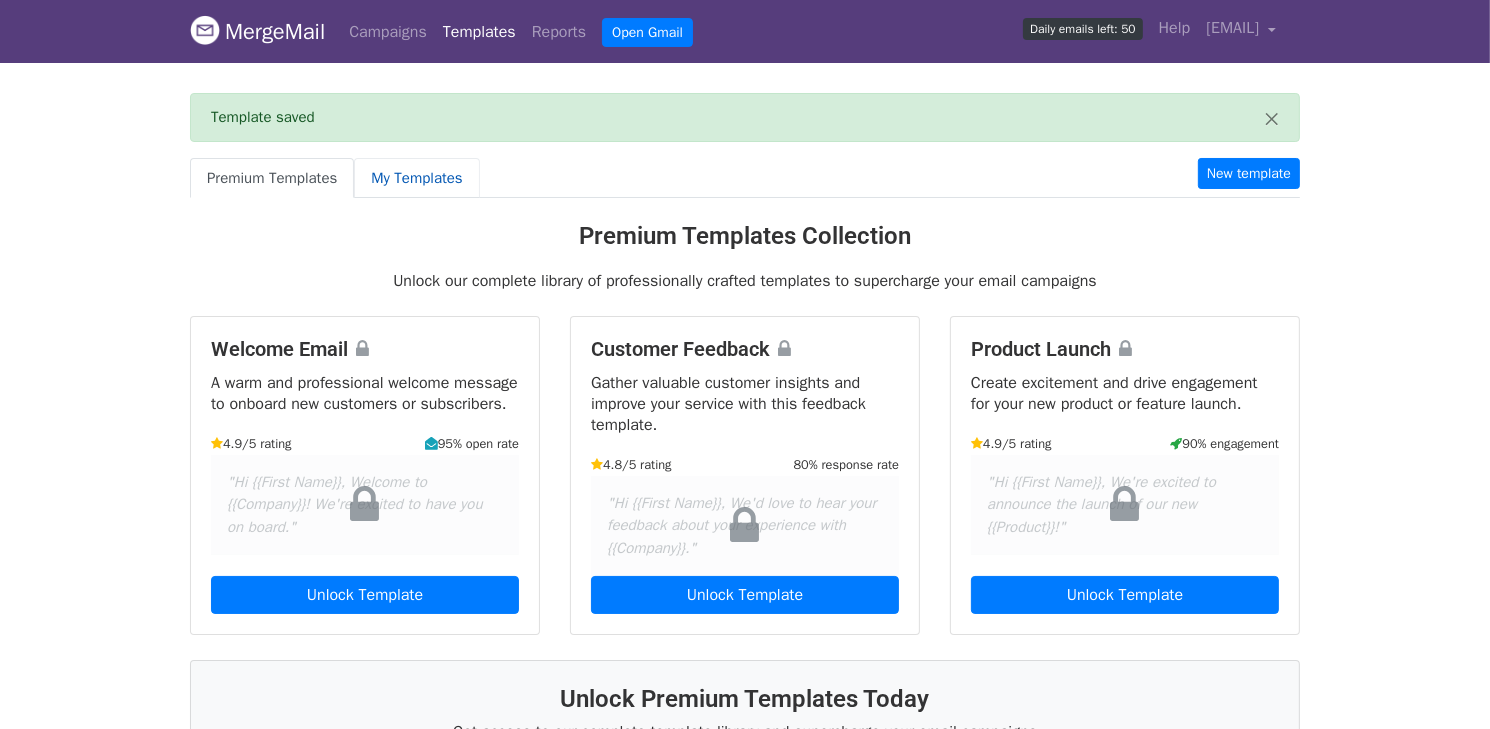 click on "My Templates" at bounding box center (416, 178) 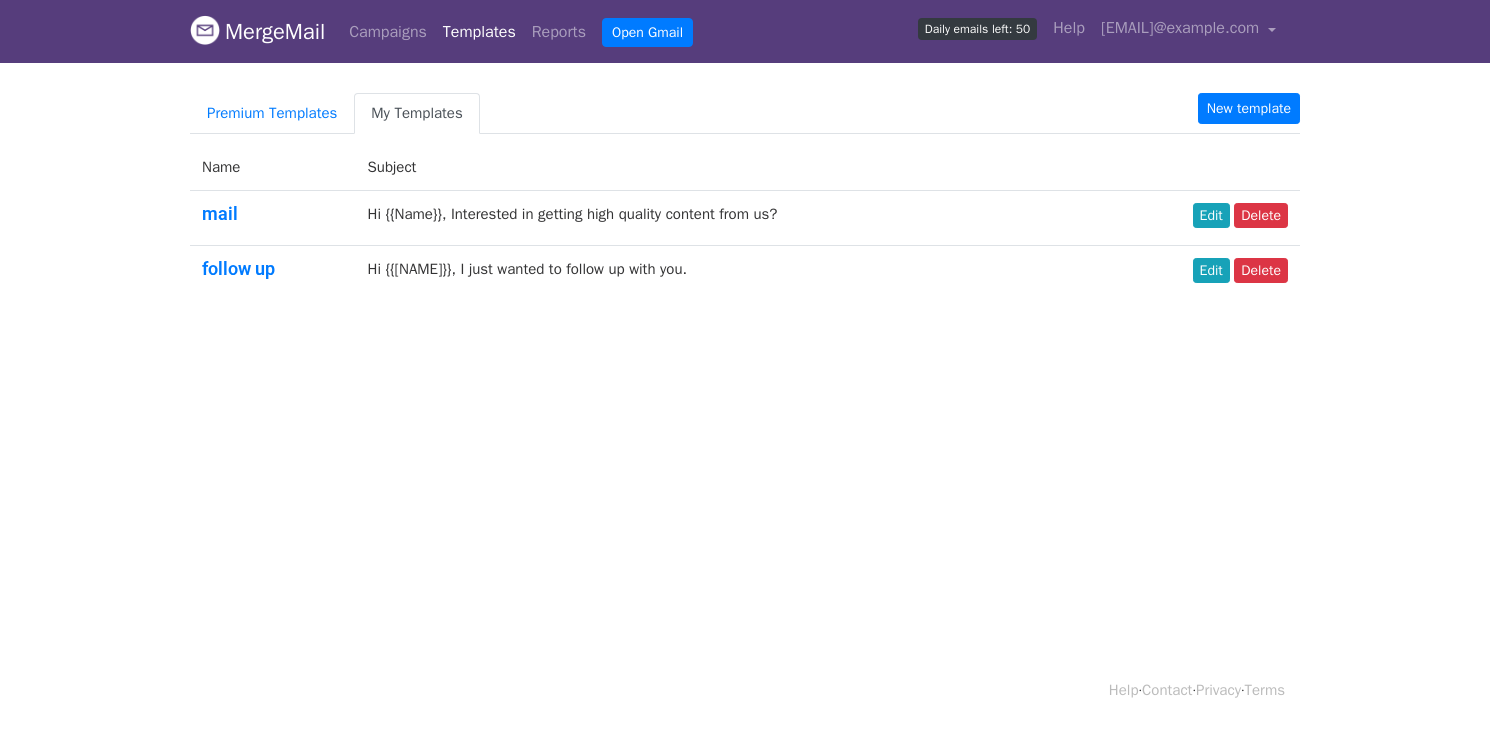 scroll, scrollTop: 0, scrollLeft: 0, axis: both 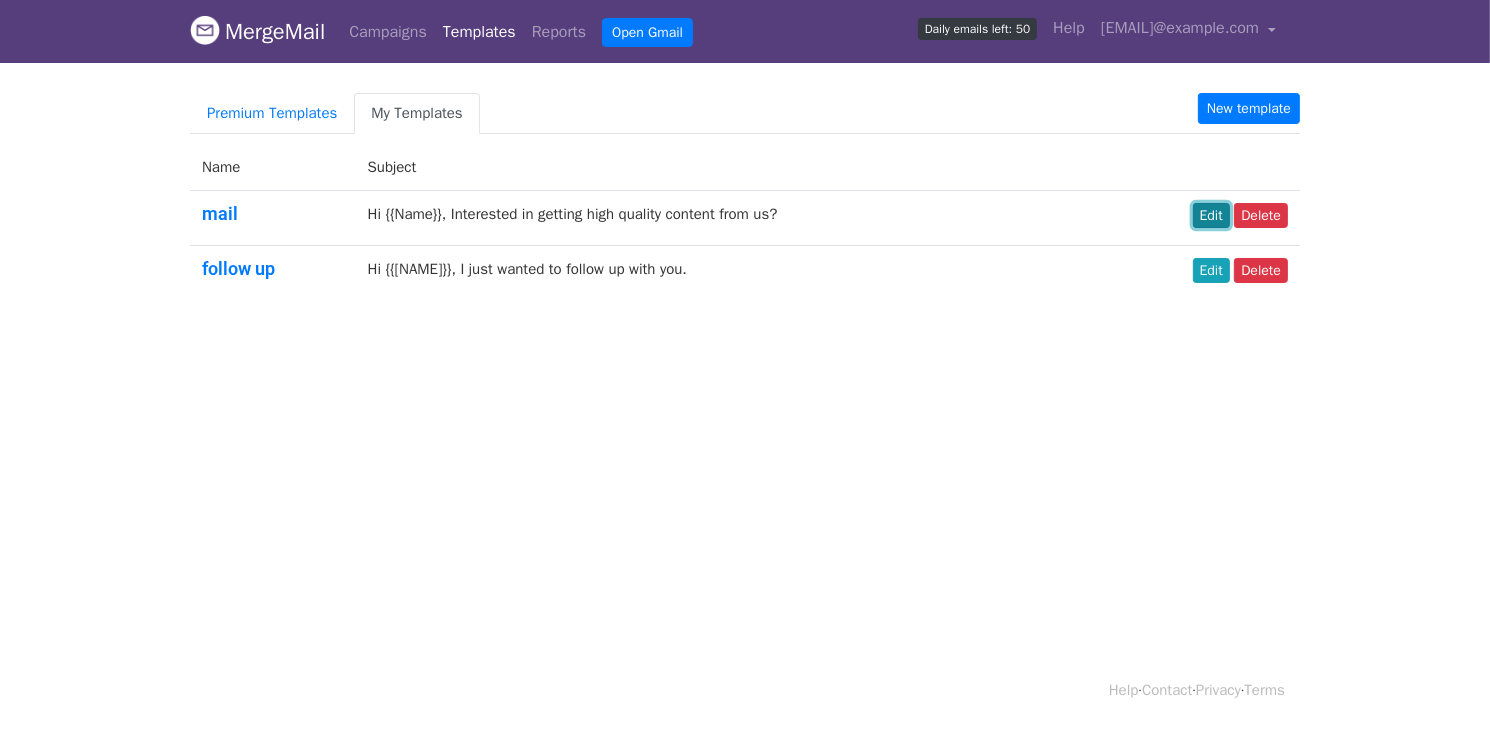 click on "Edit" at bounding box center [1211, 215] 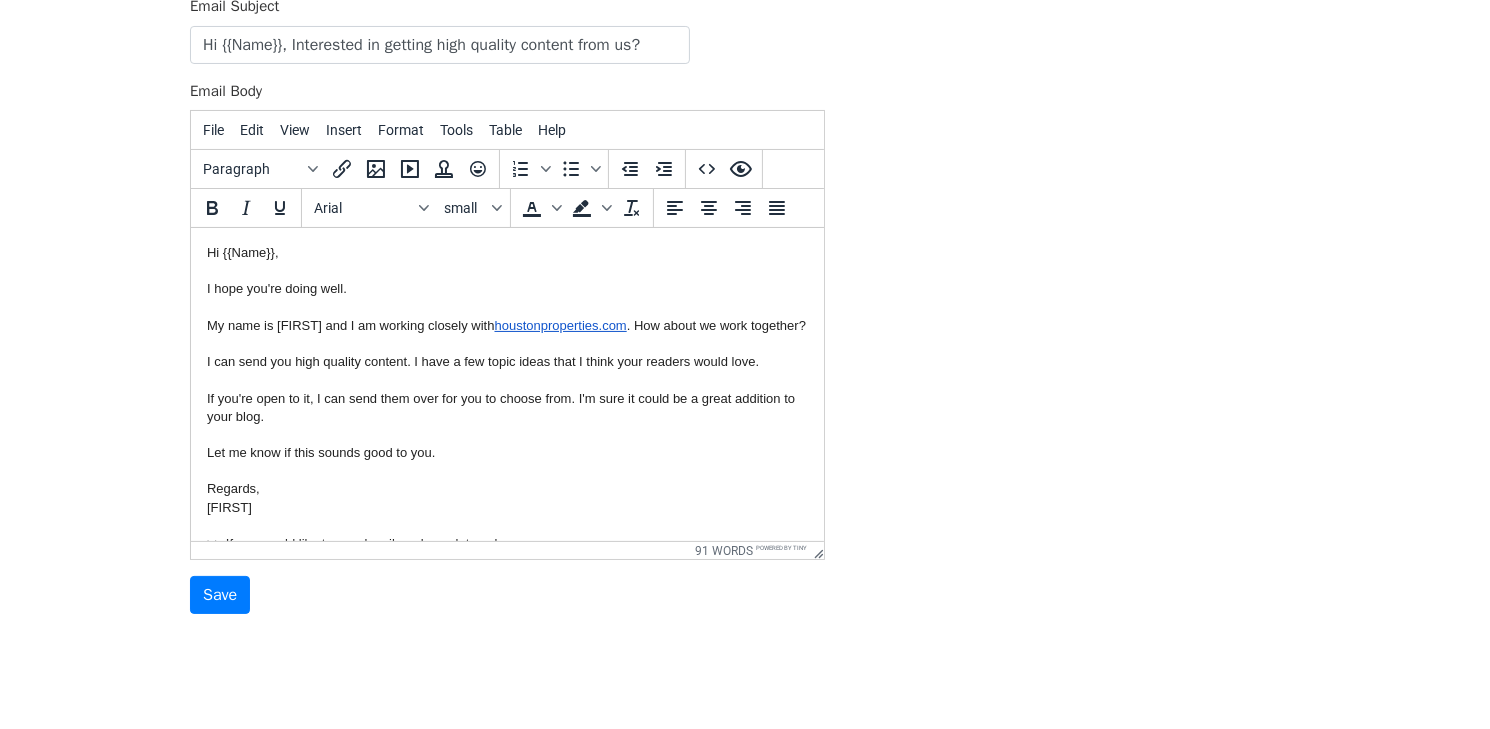 scroll, scrollTop: 45, scrollLeft: 0, axis: vertical 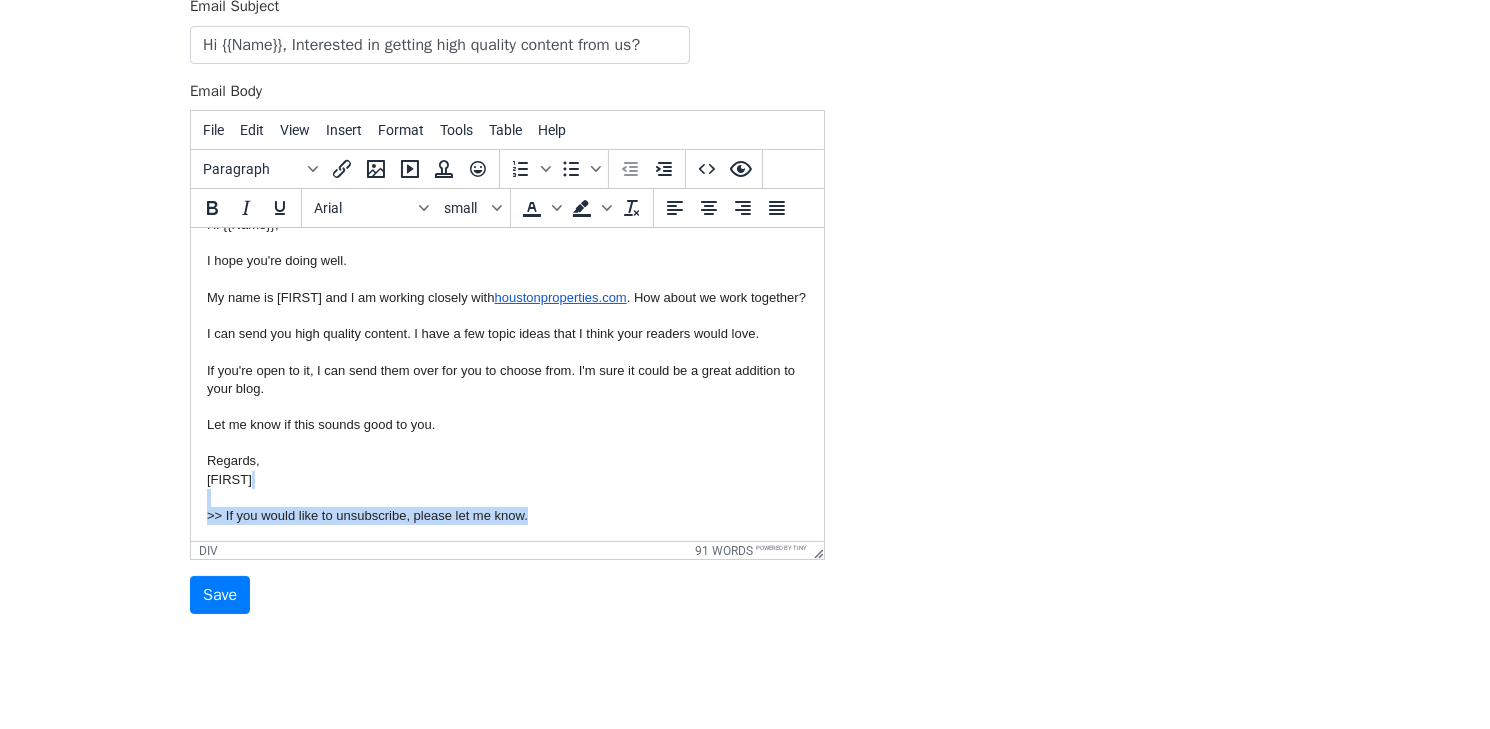 type 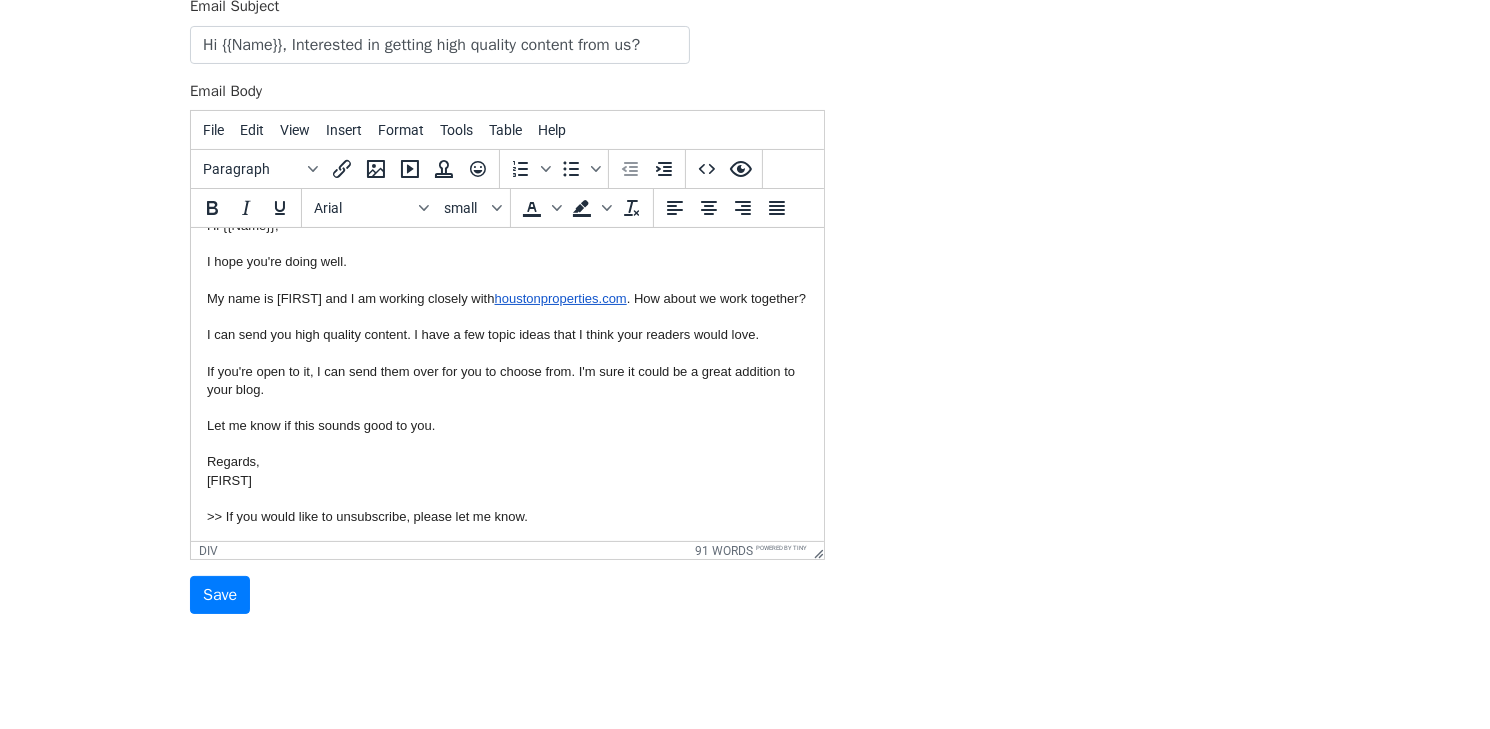 drag, startPoint x: 528, startPoint y: 525, endPoint x: 249, endPoint y: 503, distance: 279.86603 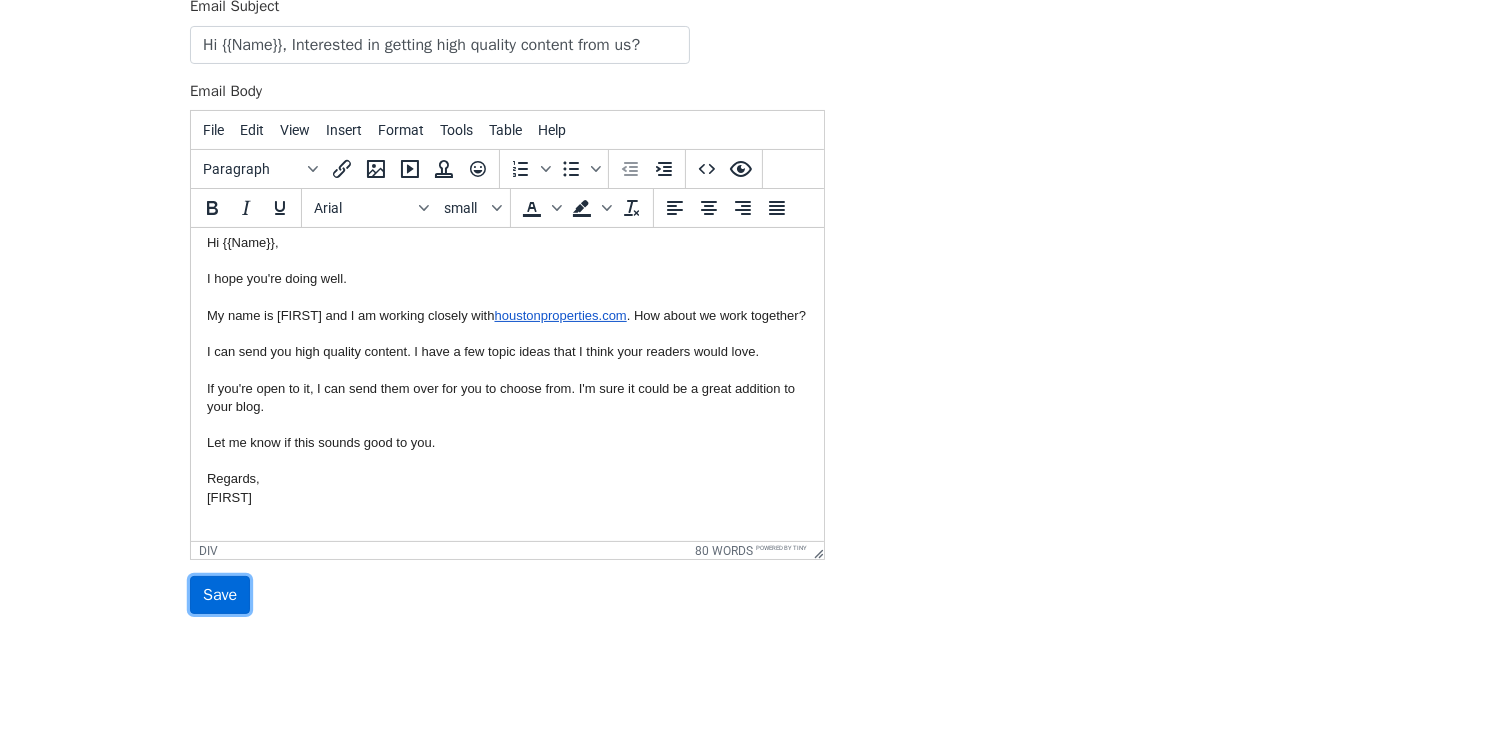 click on "Save" at bounding box center (220, 595) 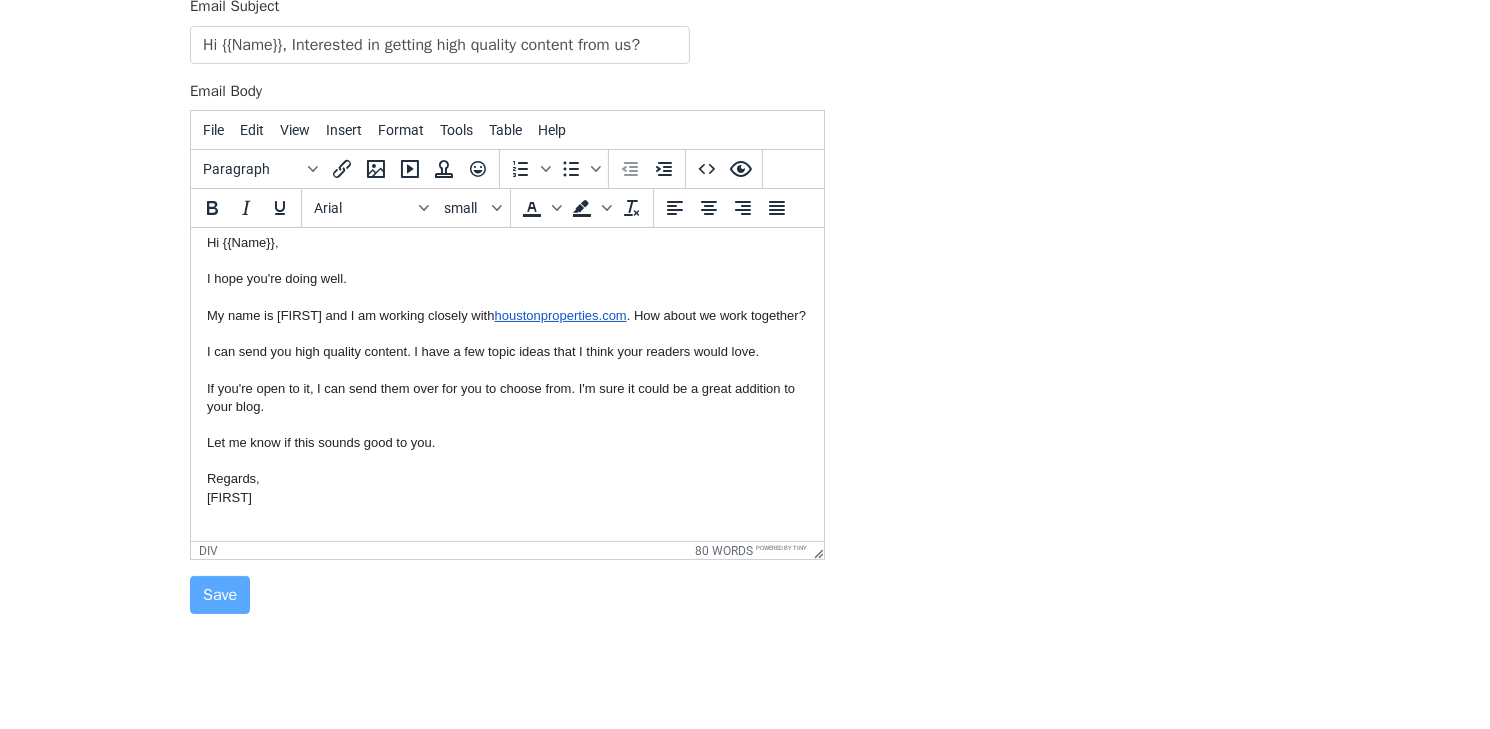 scroll, scrollTop: 0, scrollLeft: 0, axis: both 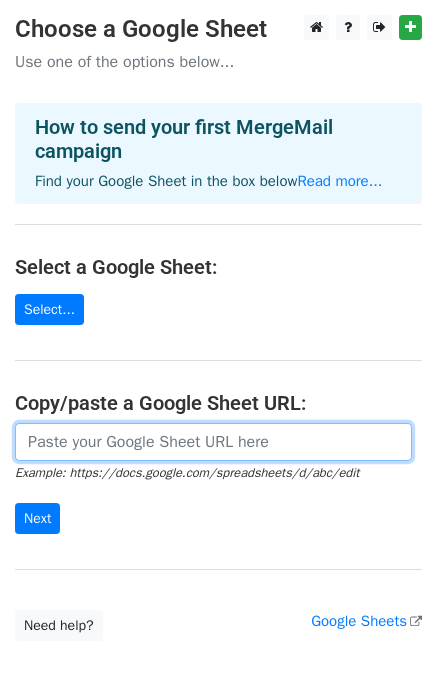 click at bounding box center [213, 442] 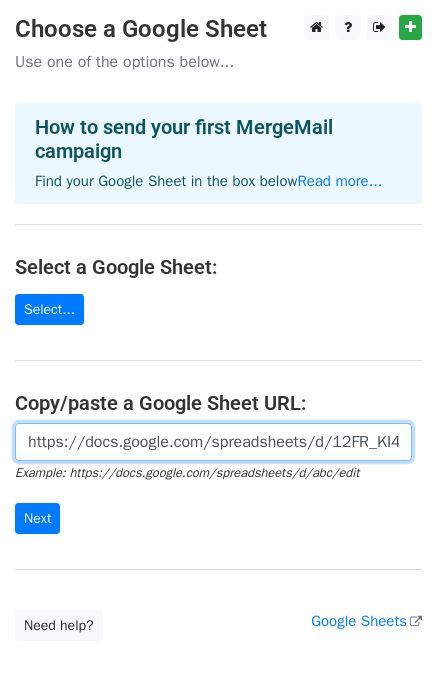 scroll, scrollTop: 0, scrollLeft: 422, axis: horizontal 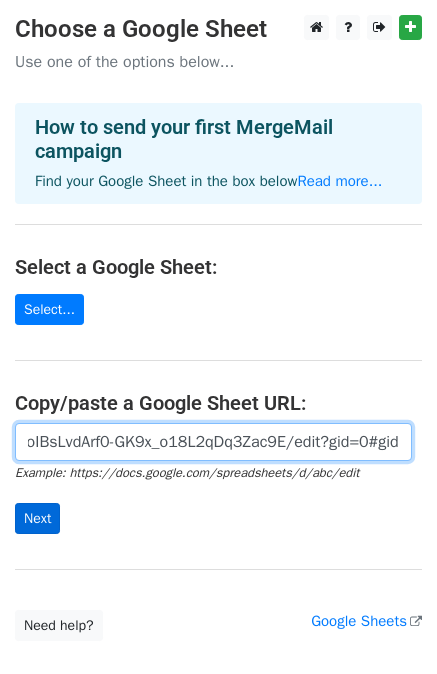 type on "https://docs.google.com/spreadsheets/d/12FR_KI4BXHRVoIBsLvdArf0-GK9x_o18L2qDq3Zac9E/edit?gid=0#gid=0" 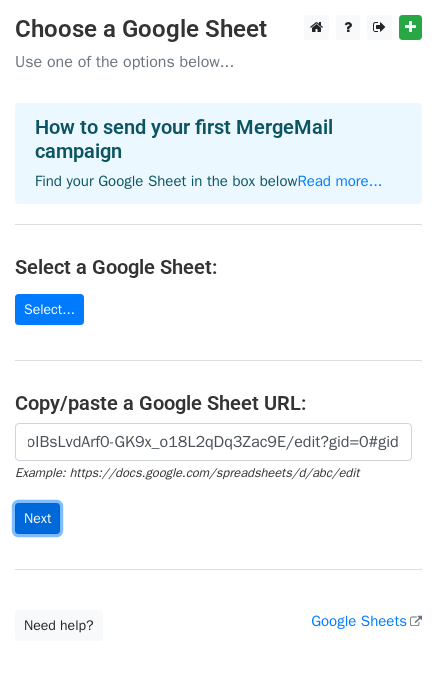 click on "Next" at bounding box center (37, 518) 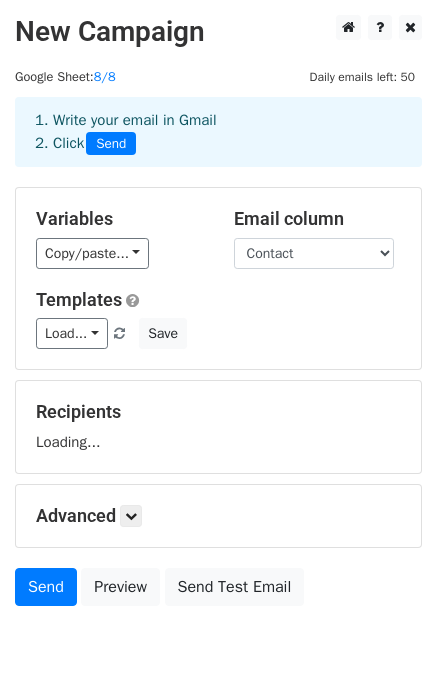scroll, scrollTop: 0, scrollLeft: 0, axis: both 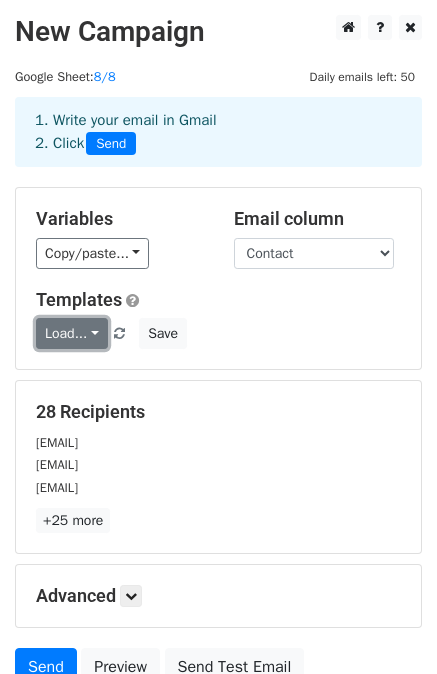 click on "Load..." at bounding box center [72, 333] 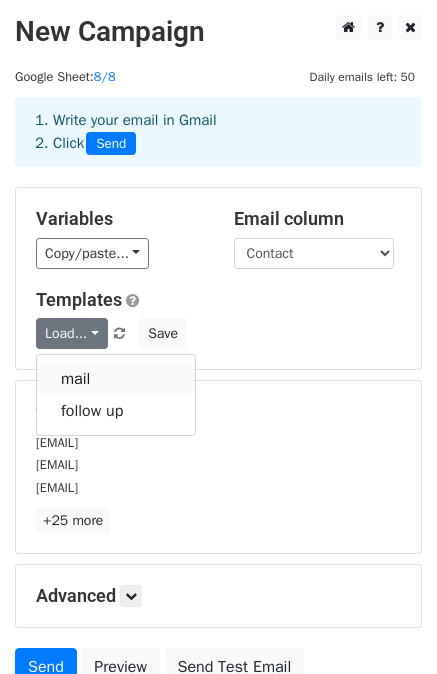 click on "mail" at bounding box center [116, 379] 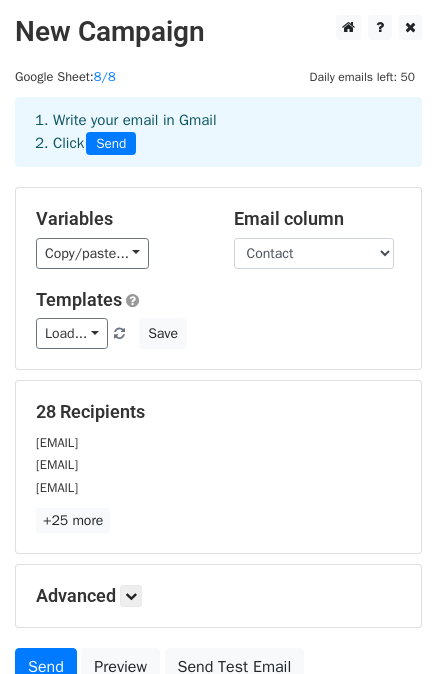 click on "Variables
Copy/paste...
{{Name}}
{{Contact}}
Email column
Name
Contact
Templates
Load...
mail
follow up
Save" at bounding box center [218, 278] 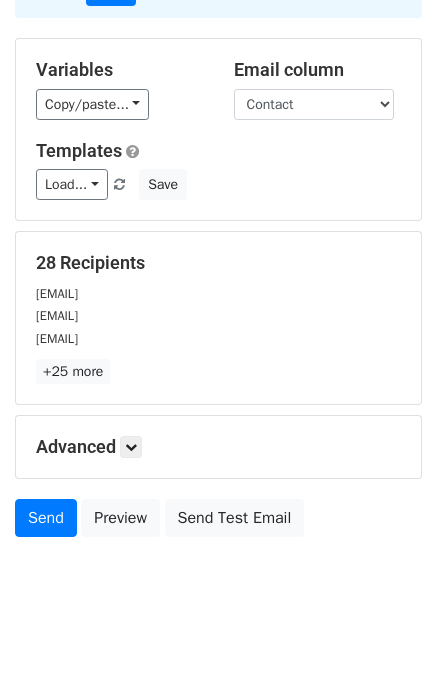 scroll, scrollTop: 178, scrollLeft: 0, axis: vertical 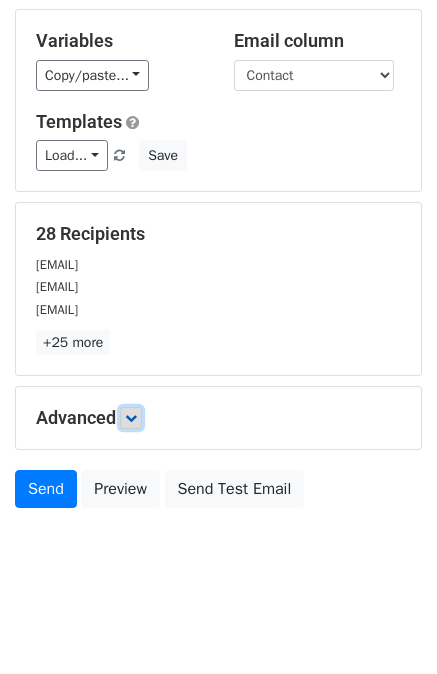 click at bounding box center [131, 418] 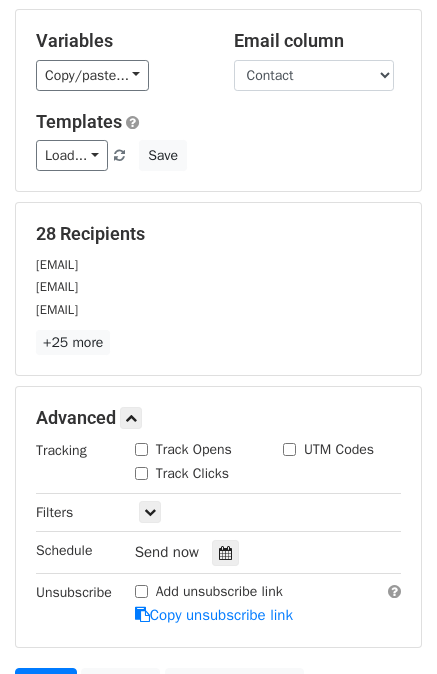 click on "Track Opens" at bounding box center (194, 449) 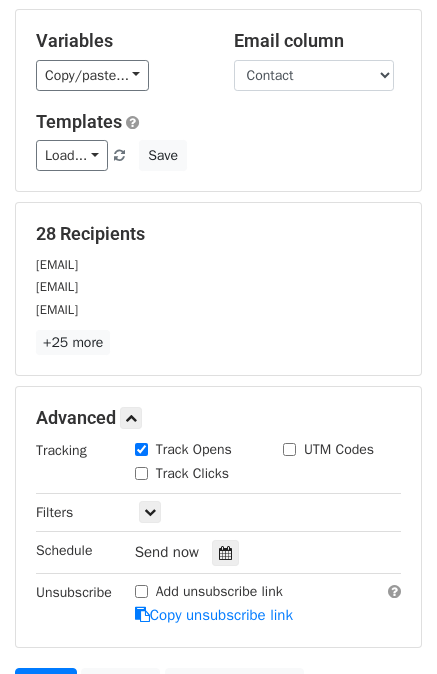 click on "Track Clicks" at bounding box center (192, 473) 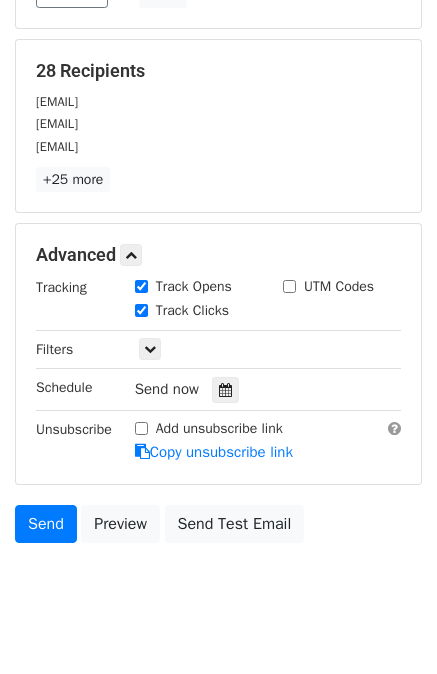 scroll, scrollTop: 342, scrollLeft: 0, axis: vertical 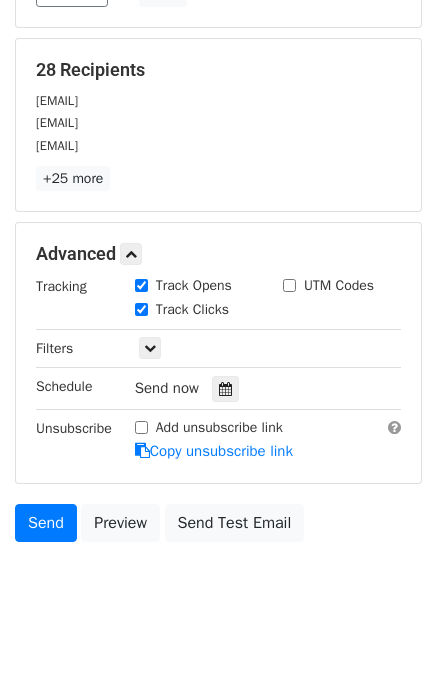 click on "Add unsubscribe link" at bounding box center [209, 427] 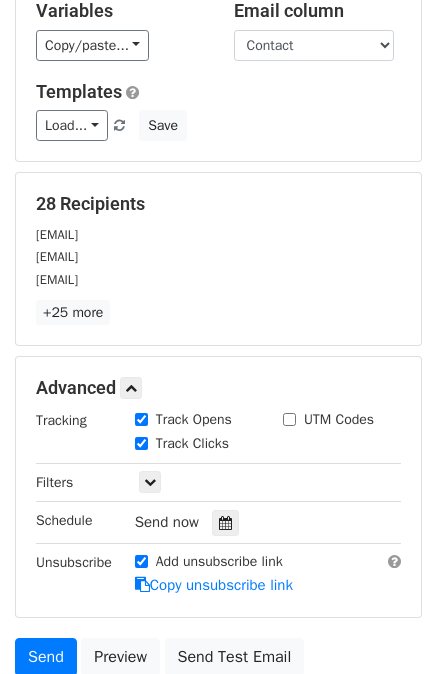scroll, scrollTop: 203, scrollLeft: 0, axis: vertical 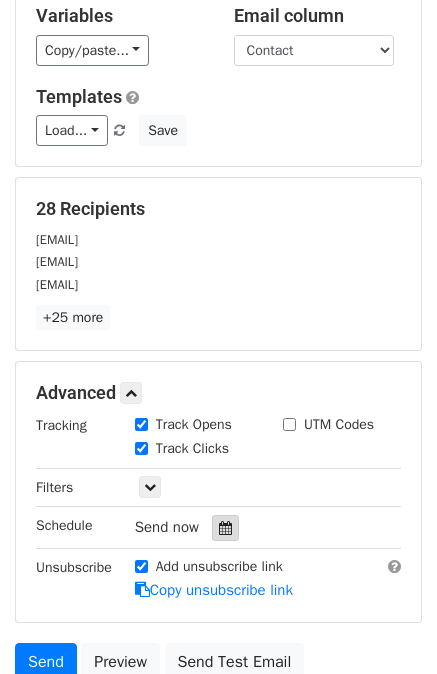 click at bounding box center (225, 528) 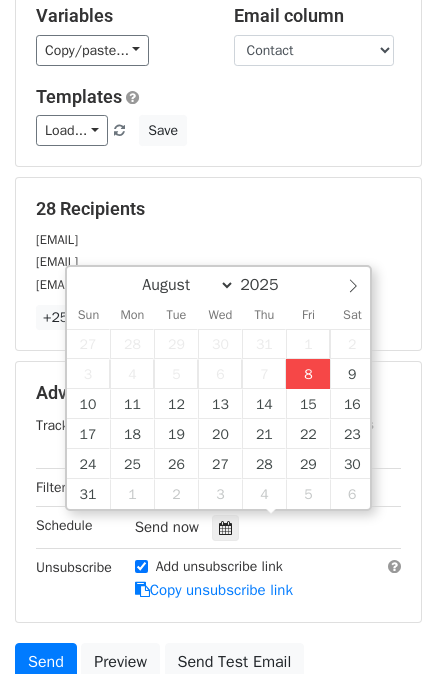 type on "2025-08-08 15:23" 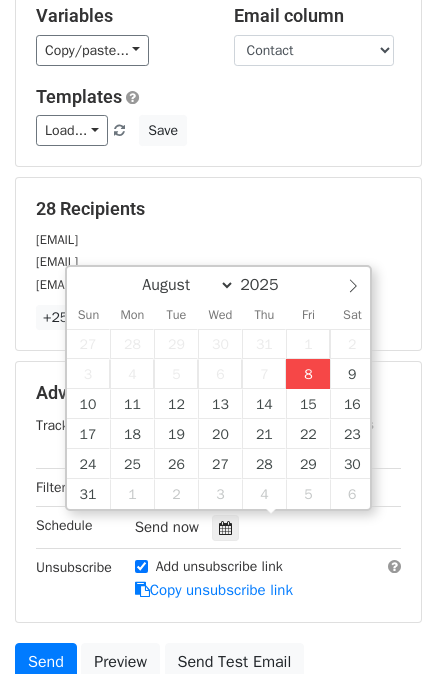 type on "03" 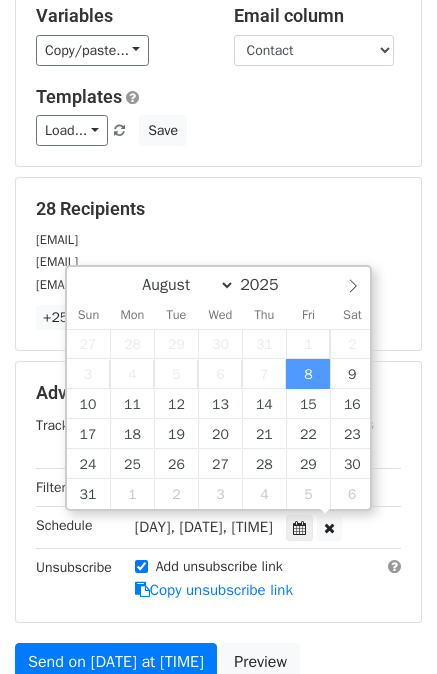 scroll, scrollTop: 0, scrollLeft: 0, axis: both 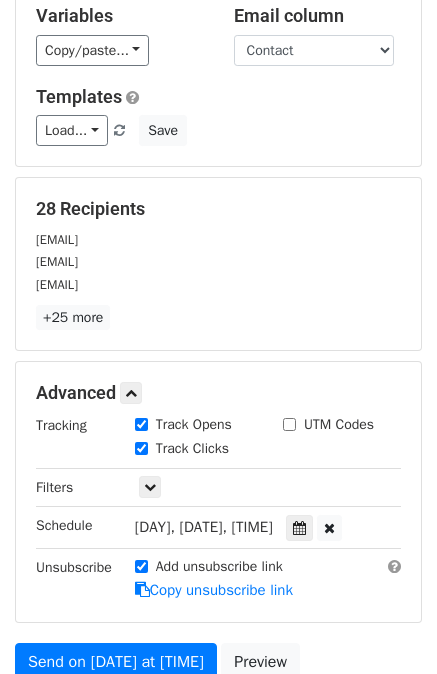 click on "28 Recipients" at bounding box center (218, 209) 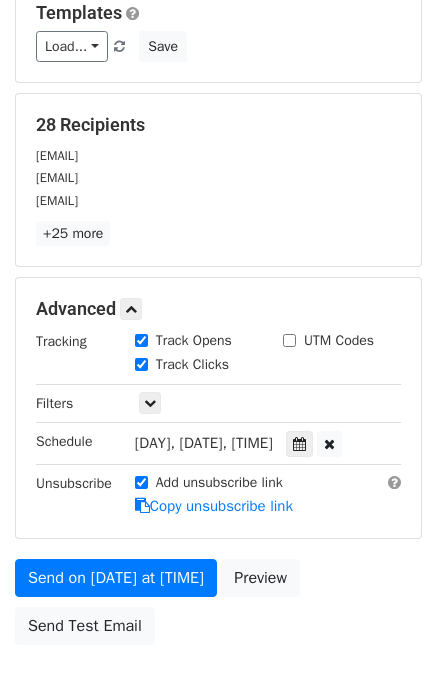 scroll, scrollTop: 287, scrollLeft: 0, axis: vertical 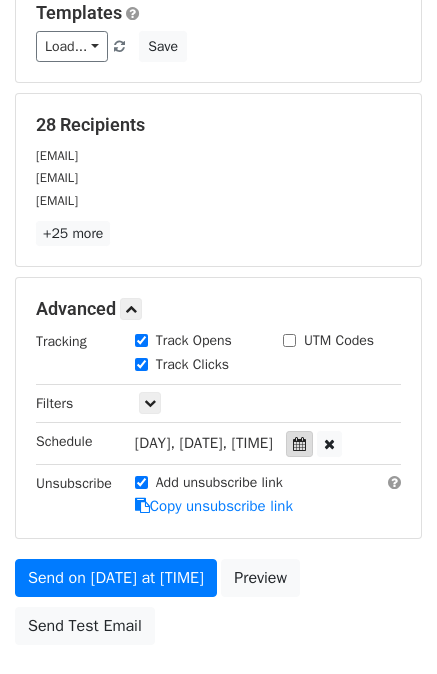 click at bounding box center [299, 444] 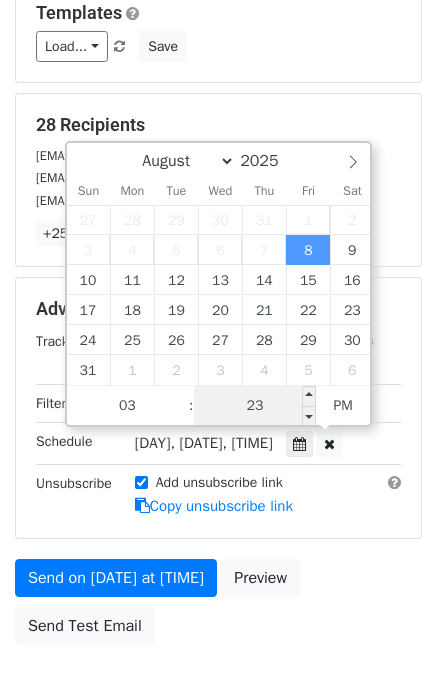 click on "23" at bounding box center (255, 406) 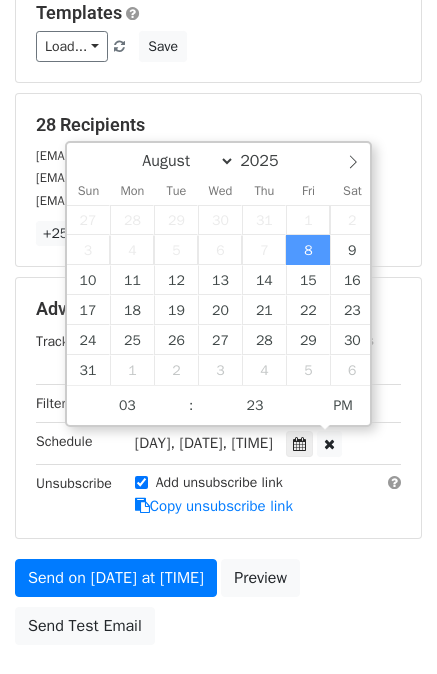 click on "28 Recipients" at bounding box center [218, 125] 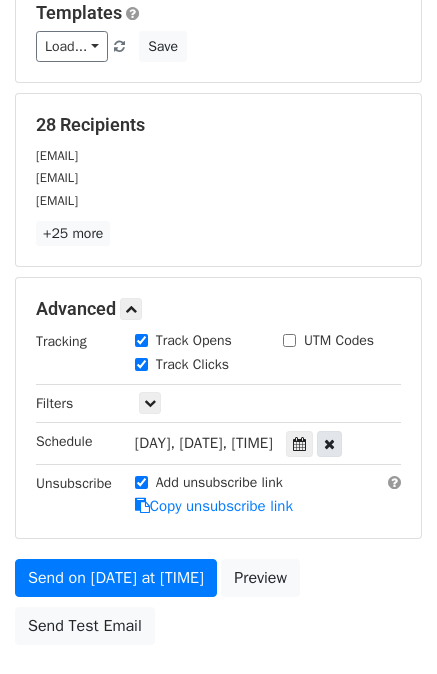 click at bounding box center [329, 444] 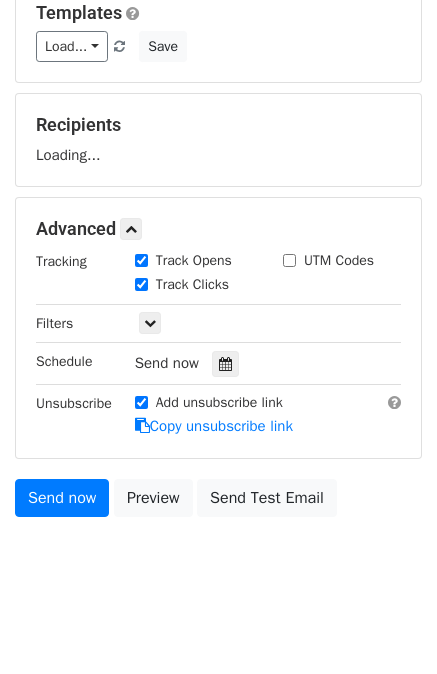 click on "Add unsubscribe link
Copy unsubscribe link" at bounding box center [268, 415] 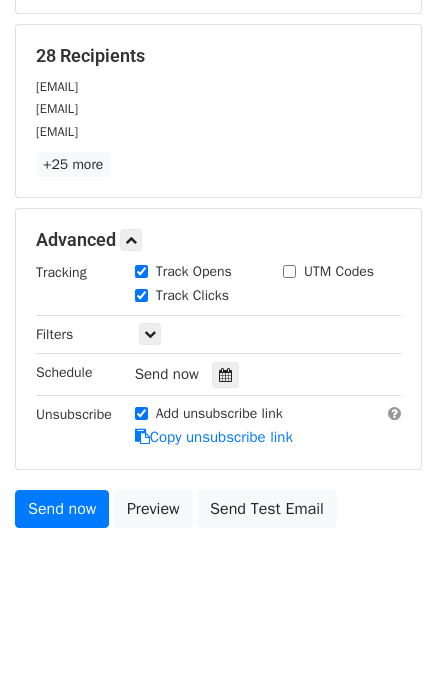 scroll, scrollTop: 360, scrollLeft: 0, axis: vertical 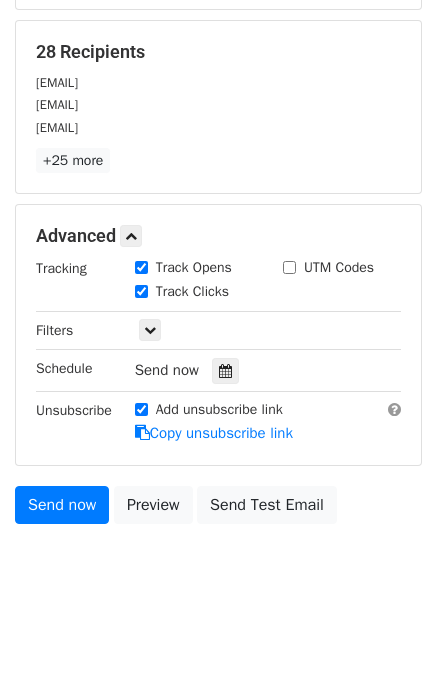 click on "28 Recipients
hello@withlovefromding.com
hi@bandddesign.com
db@cgsdb.com
+25 more
28 Recipients
×
hello@withlovefromding.com
hi@bandddesign.com
db@cgsdb.com
info@eaknightbuilder.com
info@dpr.com
cdekorne@zondahome.com
info@fabuwood.com
patrick@solabrands.com
fh@taunton.com
support@buildmagazine.com
mcampbell@aimmedia.com
Rachael.Burrow@hearst.com
info@homeaccentstoday.com
info@homeanddesign.com
info@themainemag.com
kbushdutton@nehomemag.com
sharon@architecturebygeorge.com
emailcustomerservice@endeavorb2b.com
advertising@phgmag.com
info@aspiremetro.com
erika@interiorsmagazine.com
tduffy@palmbeachmedia.com
lfears@todaymediainc.com
randy@francemediainc.com
jshaw@francemediainc.com
info@fine-magazine.com.
rbinsacca@endeavorb2b.com
info@randcc.com
Close" at bounding box center [218, 107] 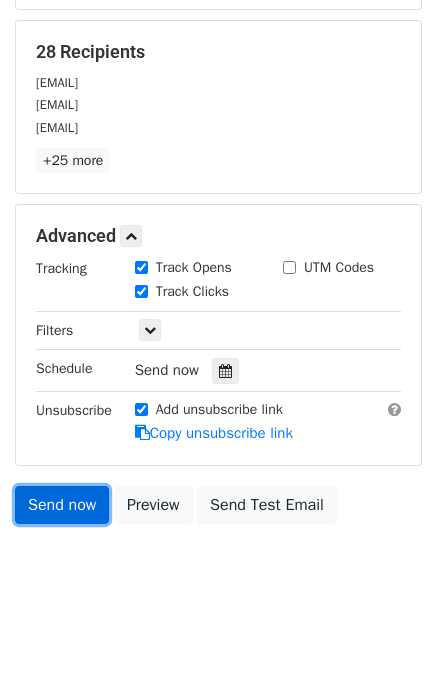 click on "Send now" at bounding box center [62, 505] 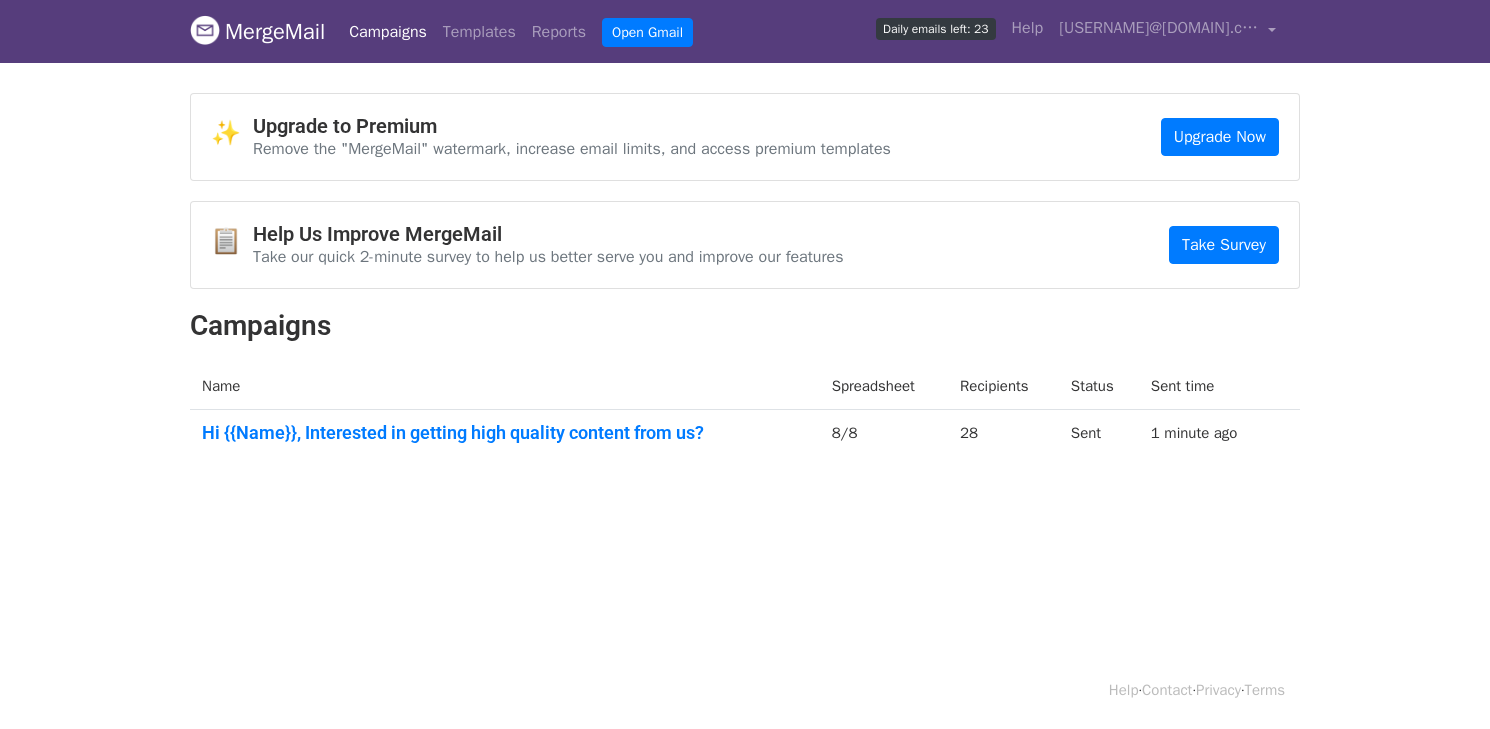scroll, scrollTop: 0, scrollLeft: 0, axis: both 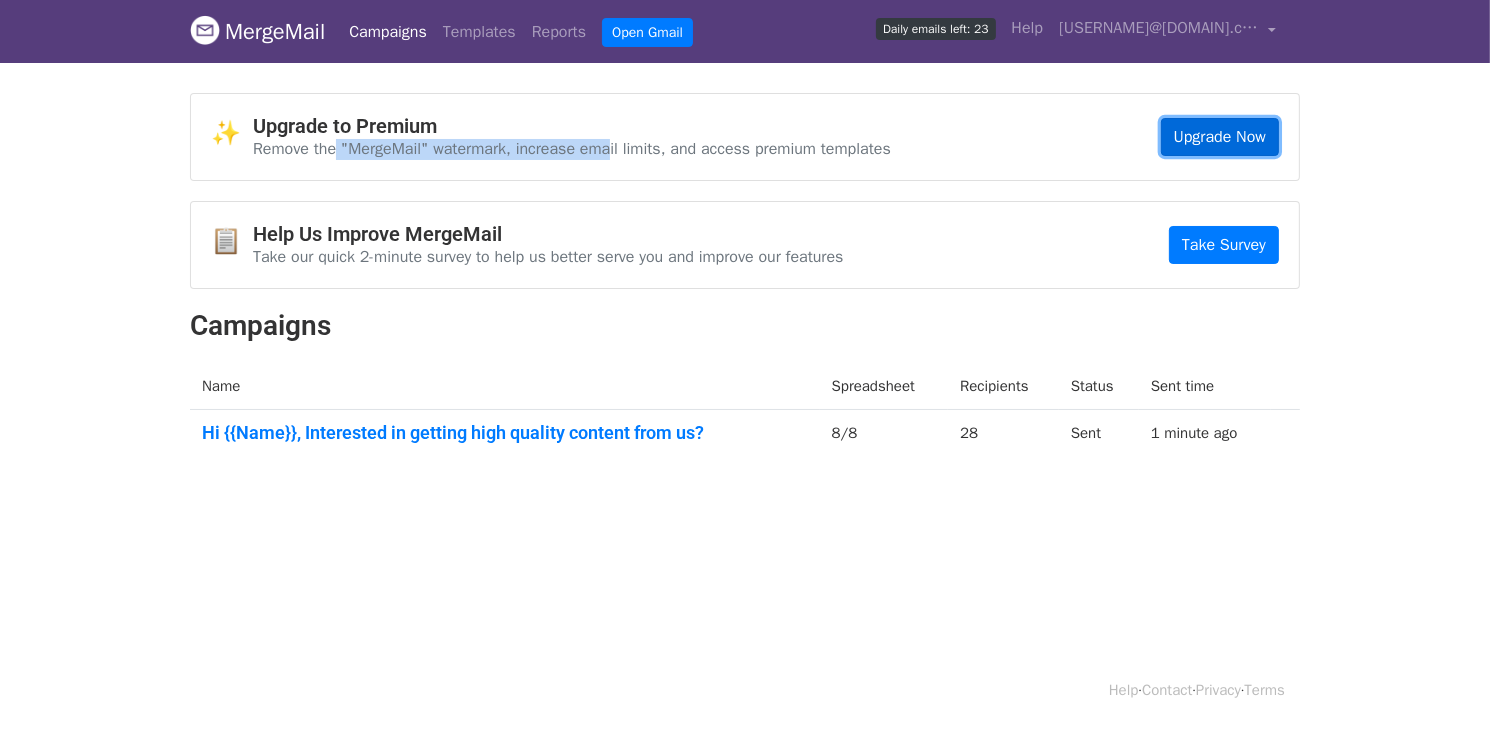 click on "Upgrade Now" at bounding box center (1220, 137) 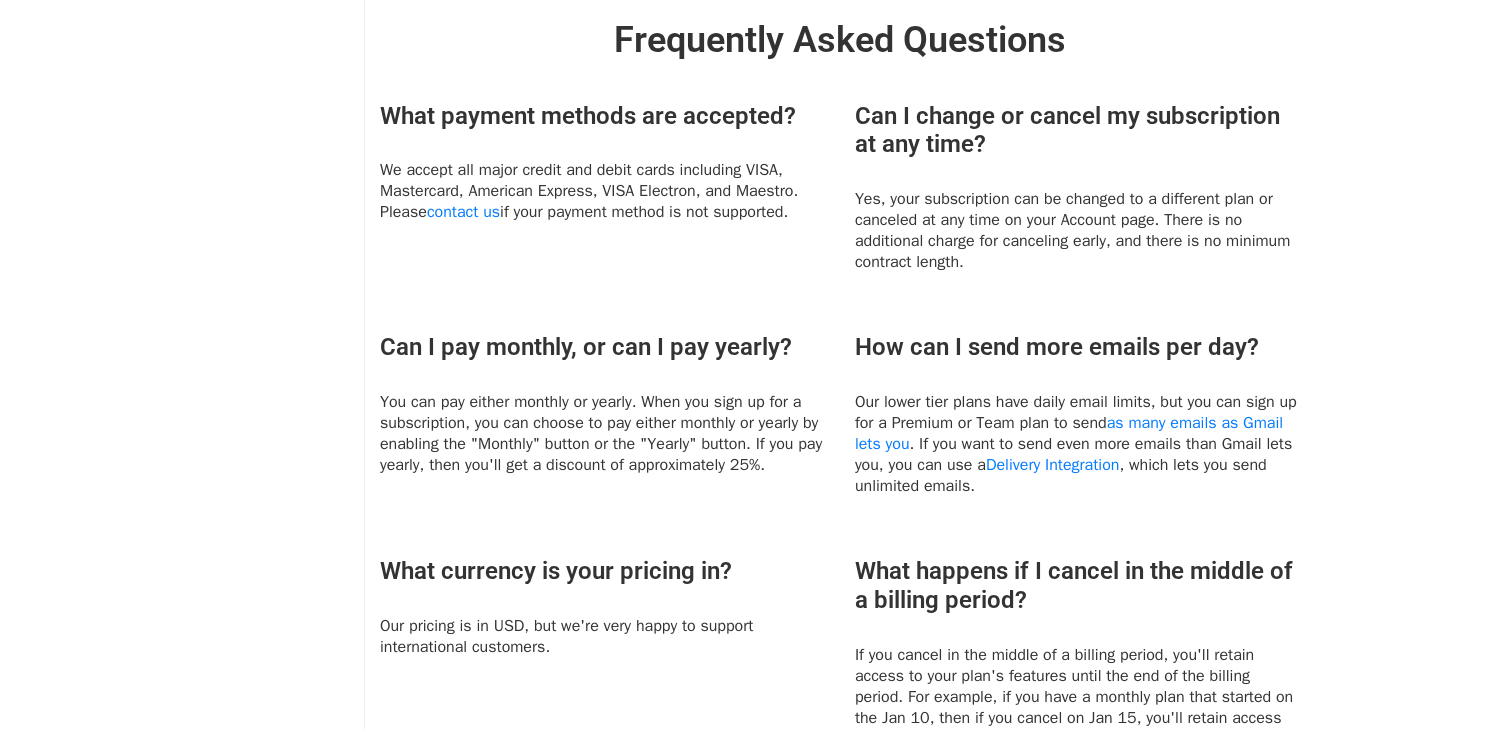 scroll, scrollTop: 876, scrollLeft: 0, axis: vertical 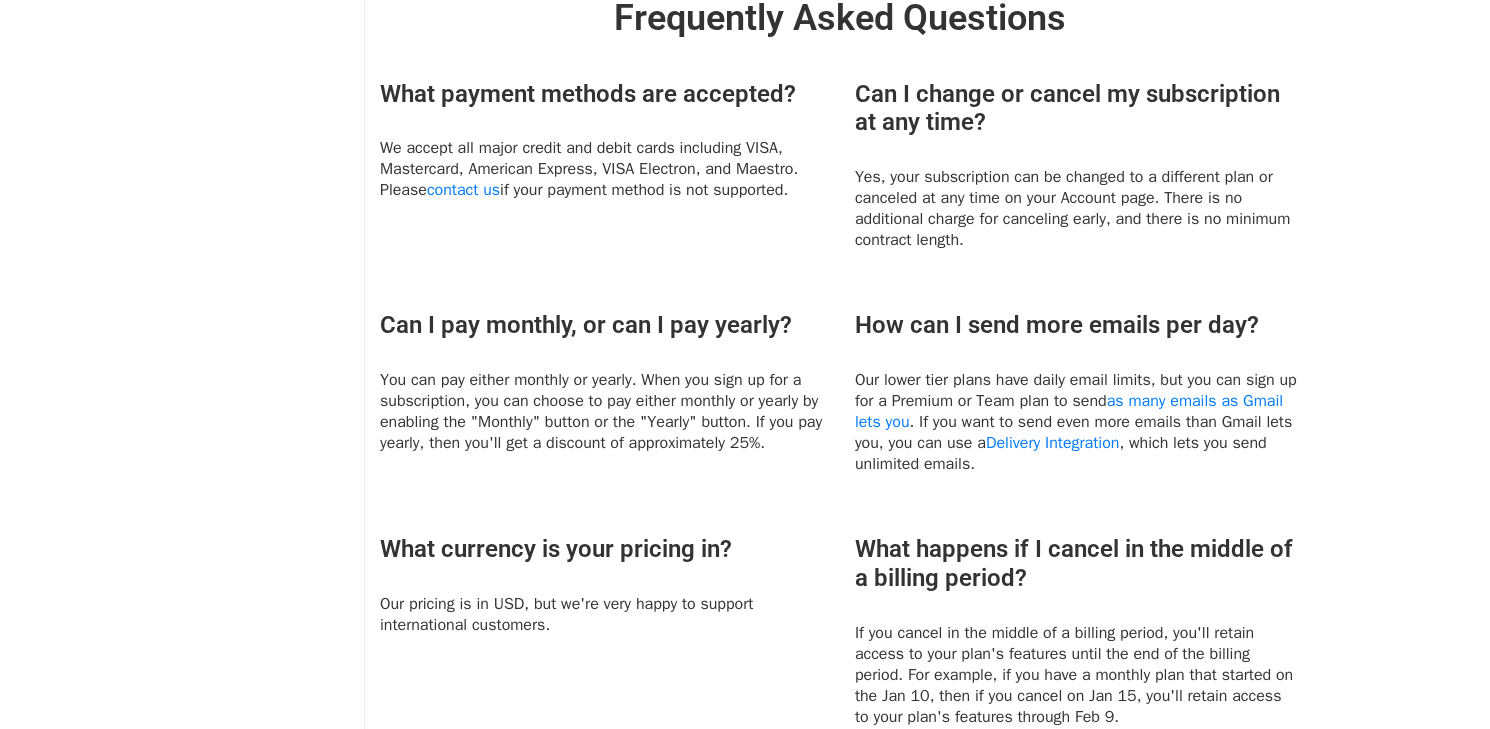 click on "Frequently Asked Questions" at bounding box center (840, 38) 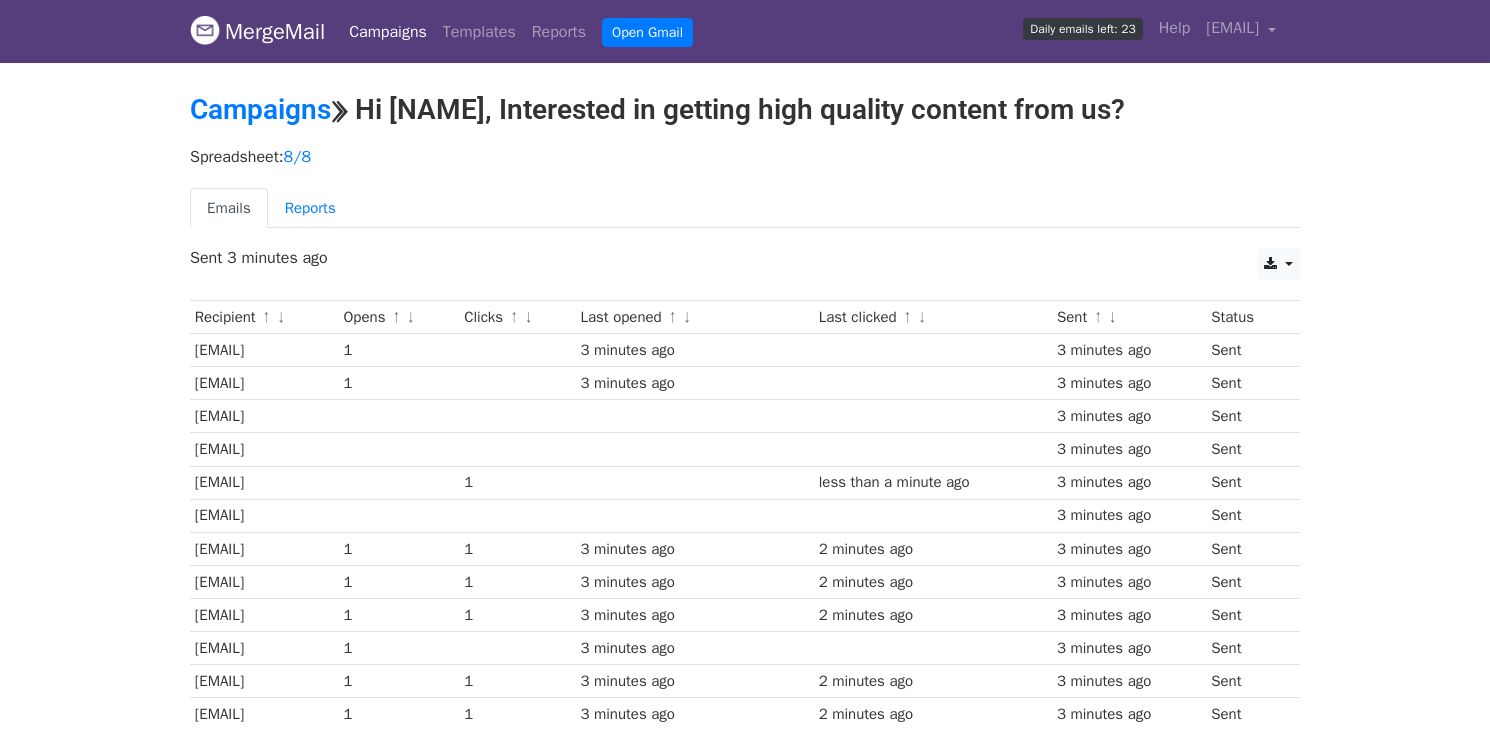 scroll, scrollTop: 0, scrollLeft: 0, axis: both 